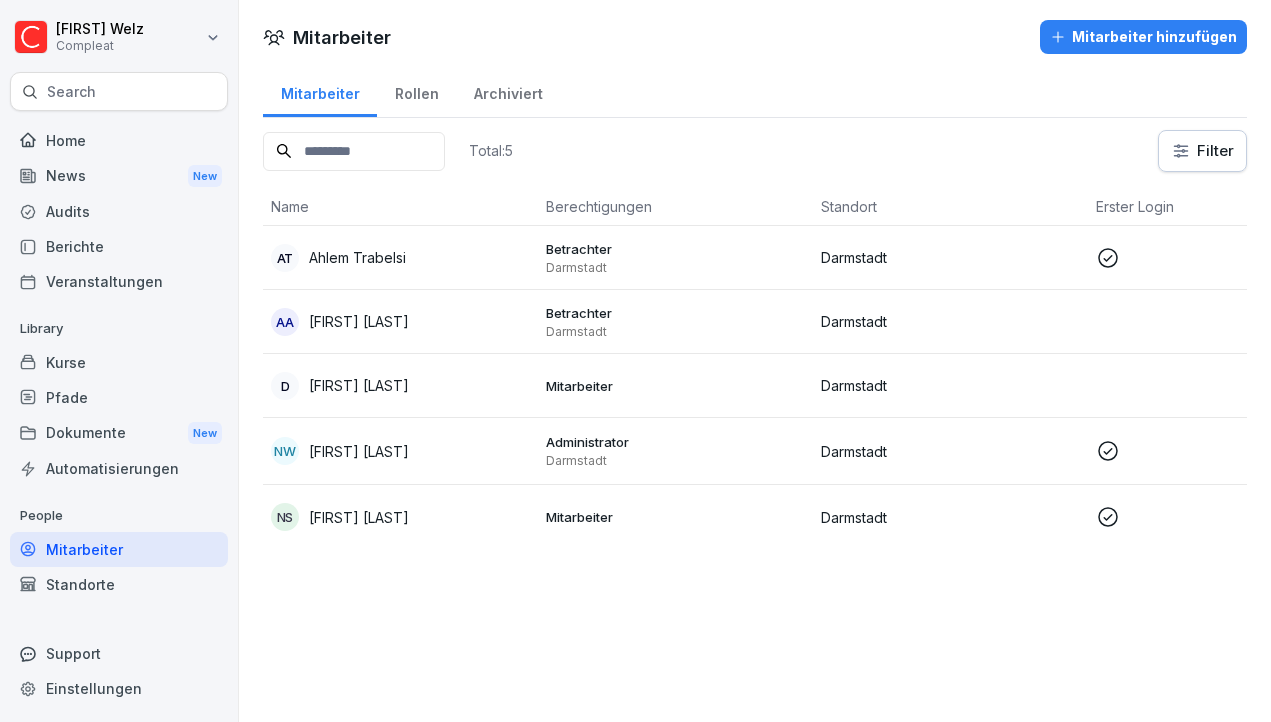 scroll, scrollTop: 0, scrollLeft: 0, axis: both 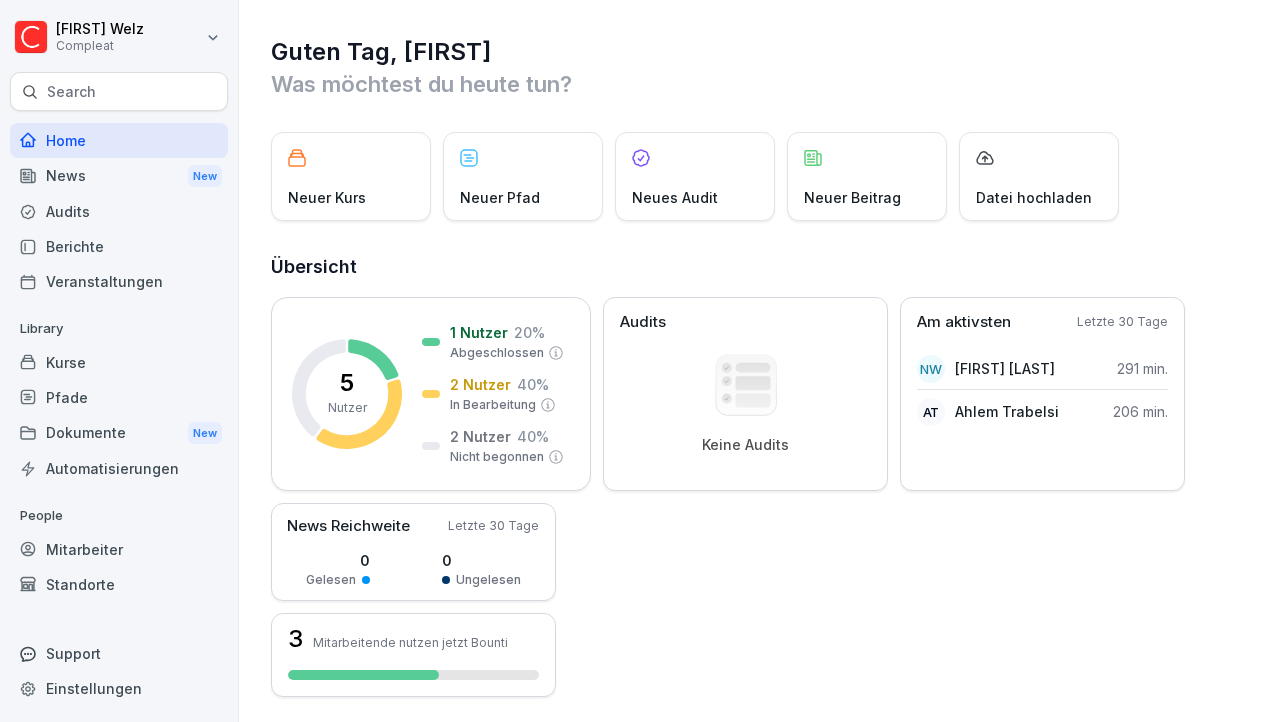 click on "Mitarbeiter" at bounding box center (119, 549) 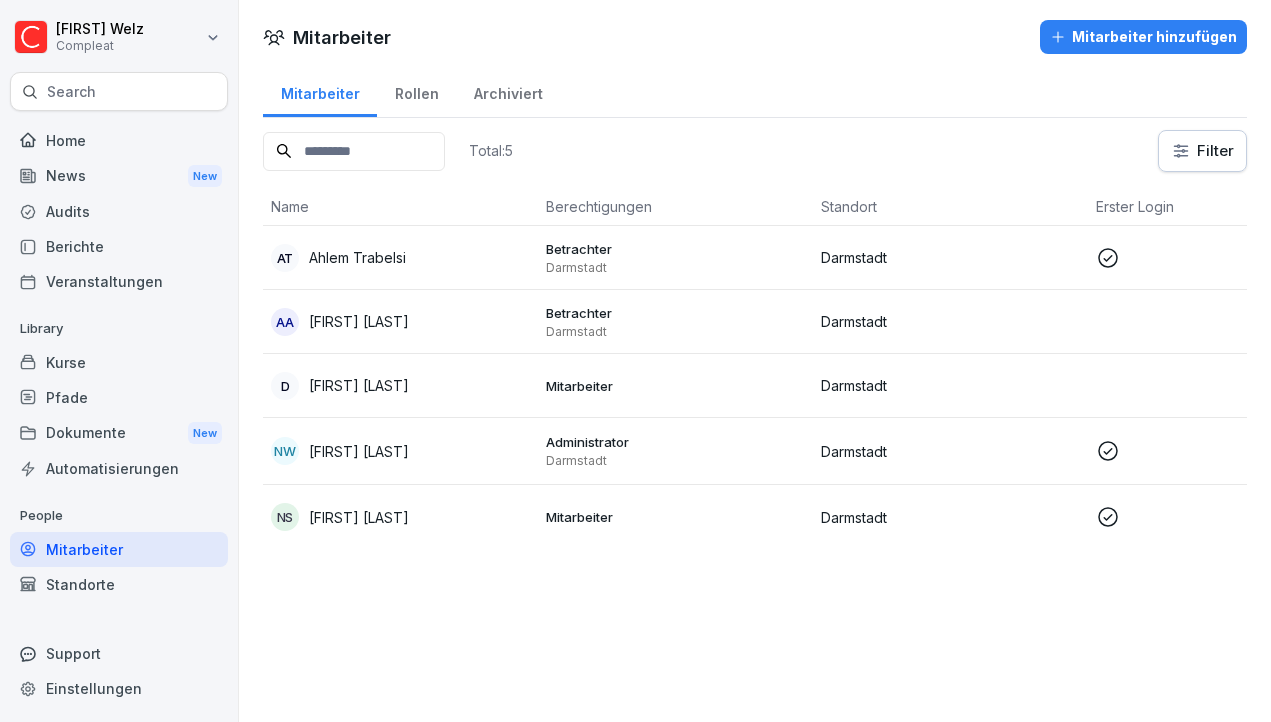 click on "Darmstadt" at bounding box center (950, 321) 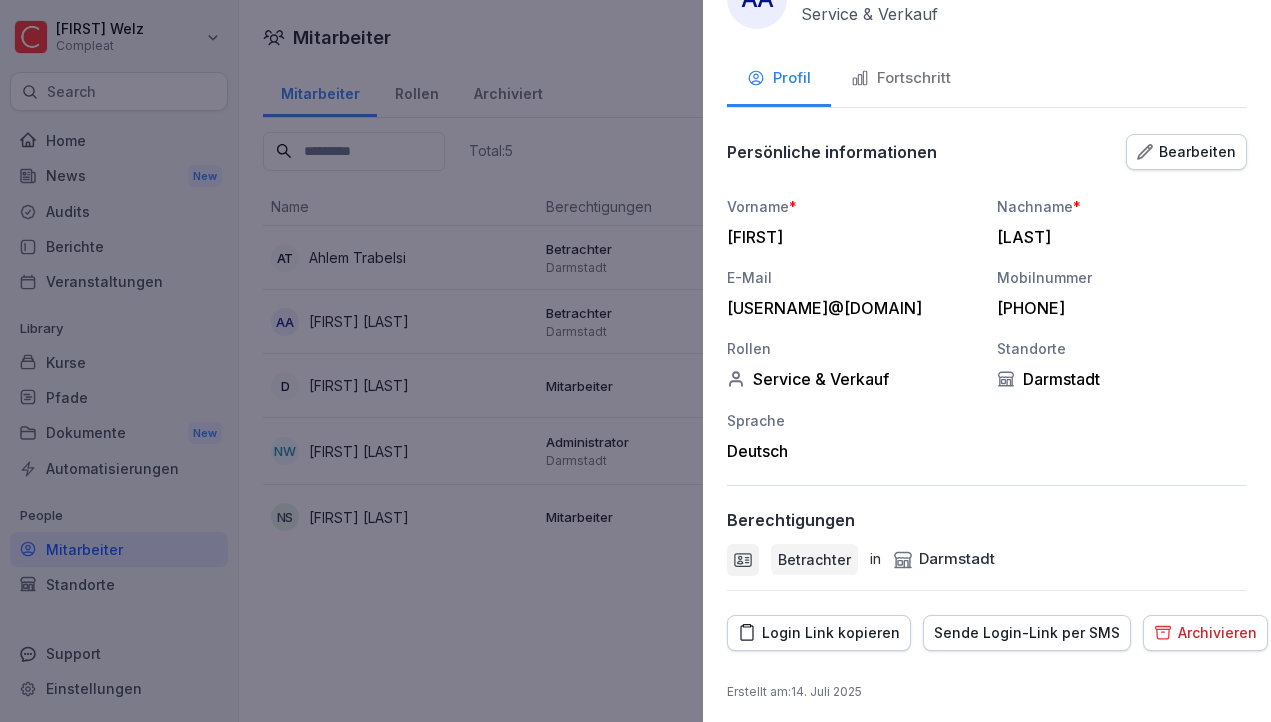scroll, scrollTop: 65, scrollLeft: 0, axis: vertical 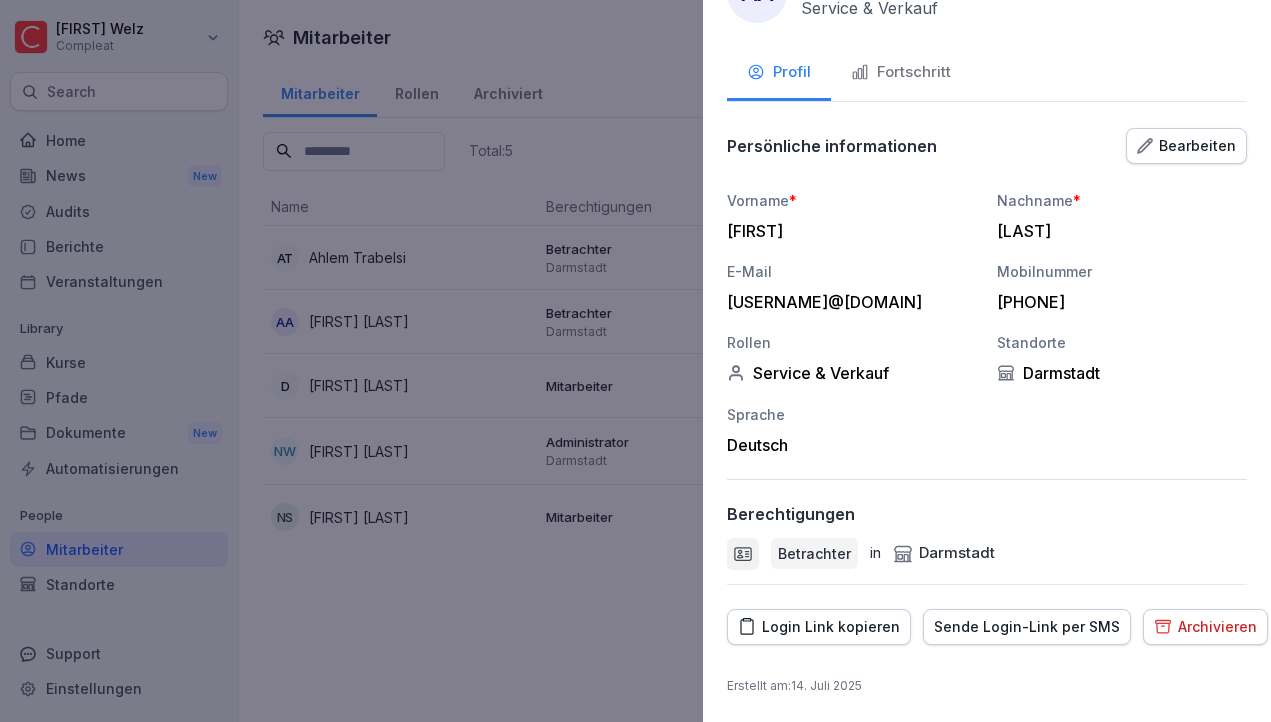 click at bounding box center [635, 361] 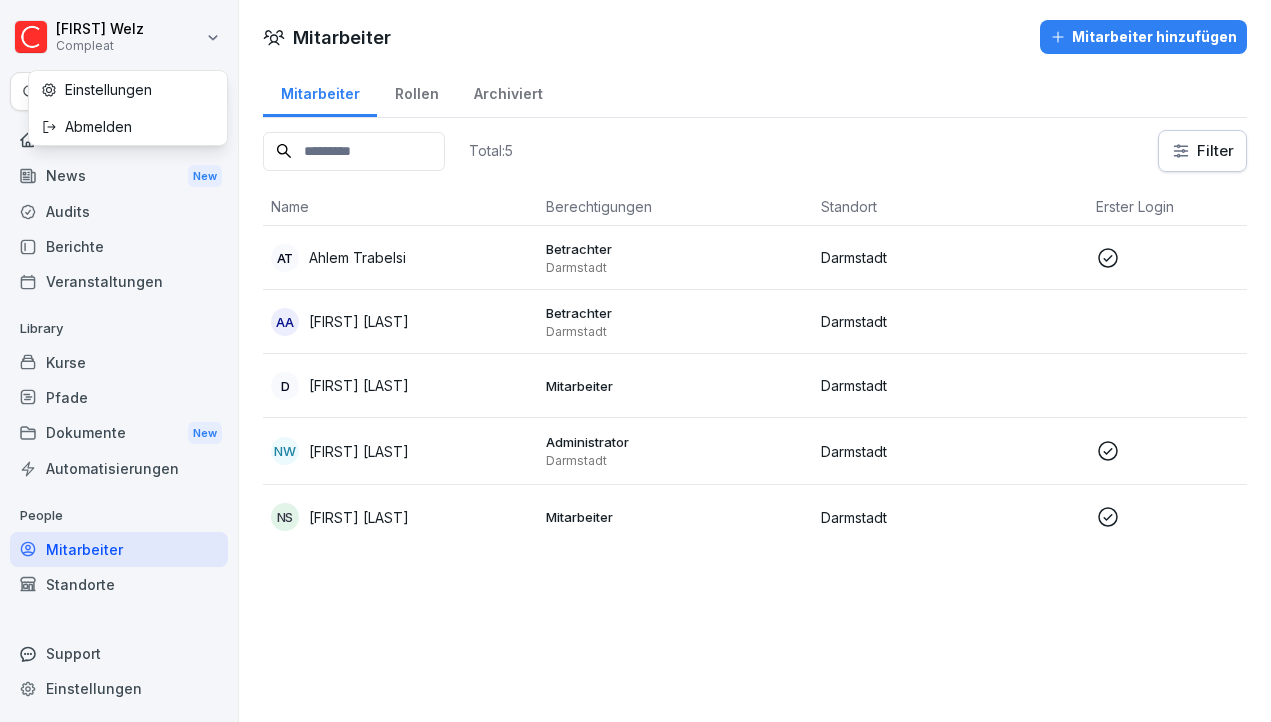 click on "Nicolai Welz Compleat Search Home News New Audits Berichte Veranstaltungen Library Kurse Pfade Dokumente New Automatisierungen People Mitarbeiter Standorte Support Einstellungen Mitarbeiter Mitarbeiter hinzufügen Mitarbeiter Rollen Archiviert Total: 5 Filter Name Berechtigungen Standort Erster Login Rolle AT Ahlem Trabelsi Betrachter [CITY] [CITY] Service & Verkauf AA Annette Albrecht Betrachter [CITY] [CITY] Service & Verkauf D David Szalay Mitarbeiter [CITY] Service & Verkauf NW Nicolai Welz Administrator [CITY] [CITY] Service & Verkauf, Store-Management, Franchisepartner NS Nico Szalay Mitarbeiter [CITY] Service & Verkauf Einstellungen Abmelden" at bounding box center (635, 361) 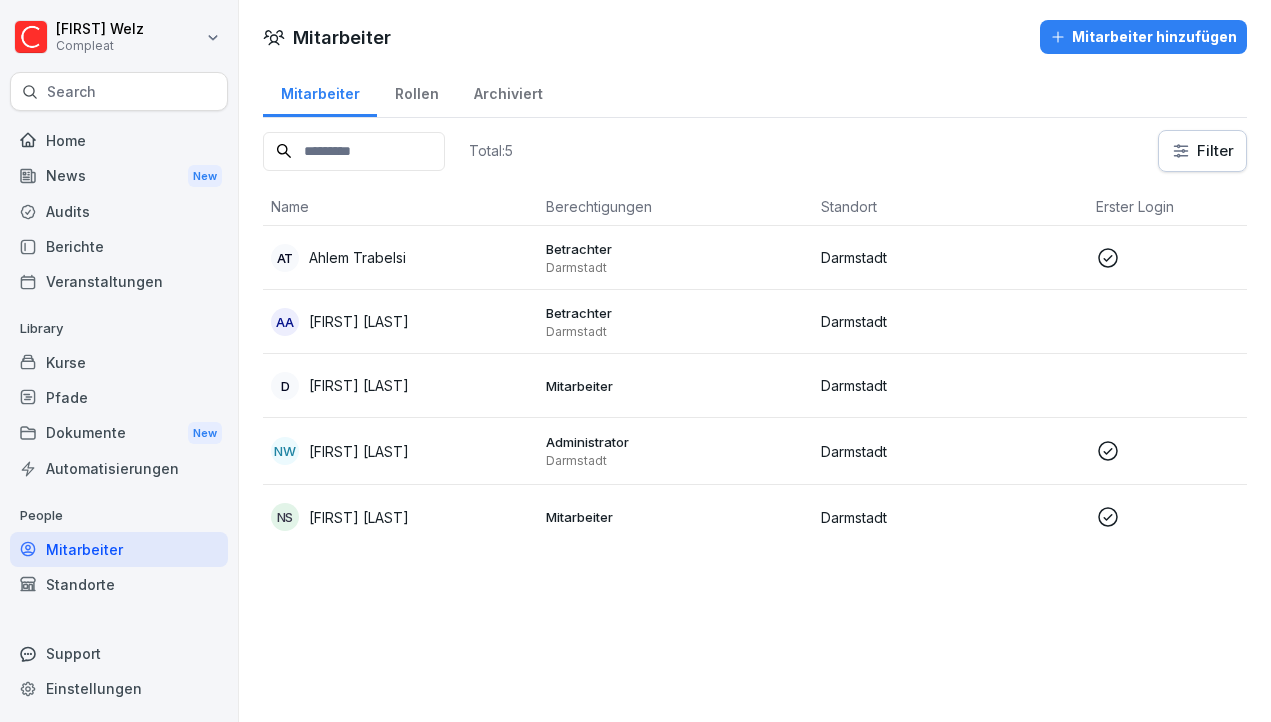 click on "Nicolai Welz Compleat Search Home News New Audits Berichte Veranstaltungen Library Kurse Pfade Dokumente New Automatisierungen People Mitarbeiter Standorte Support Einstellungen Mitarbeiter Mitarbeiter hinzufügen Mitarbeiter Rollen Archiviert Total: 5 Filter Name Berechtigungen Standort Erster Login Rolle AT Ahlem Trabelsi Betrachter [CITY] [CITY] Service & Verkauf AA Annette Albrecht Betrachter [CITY] [CITY] Service & Verkauf D David Szalay Mitarbeiter [CITY] Service & Verkauf NW Nicolai Welz Administrator [CITY] [CITY] Service & Verkauf, Store-Management, Franchisepartner NS Nico Szalay Mitarbeiter [CITY] Service & Verkauf" at bounding box center (635, 361) 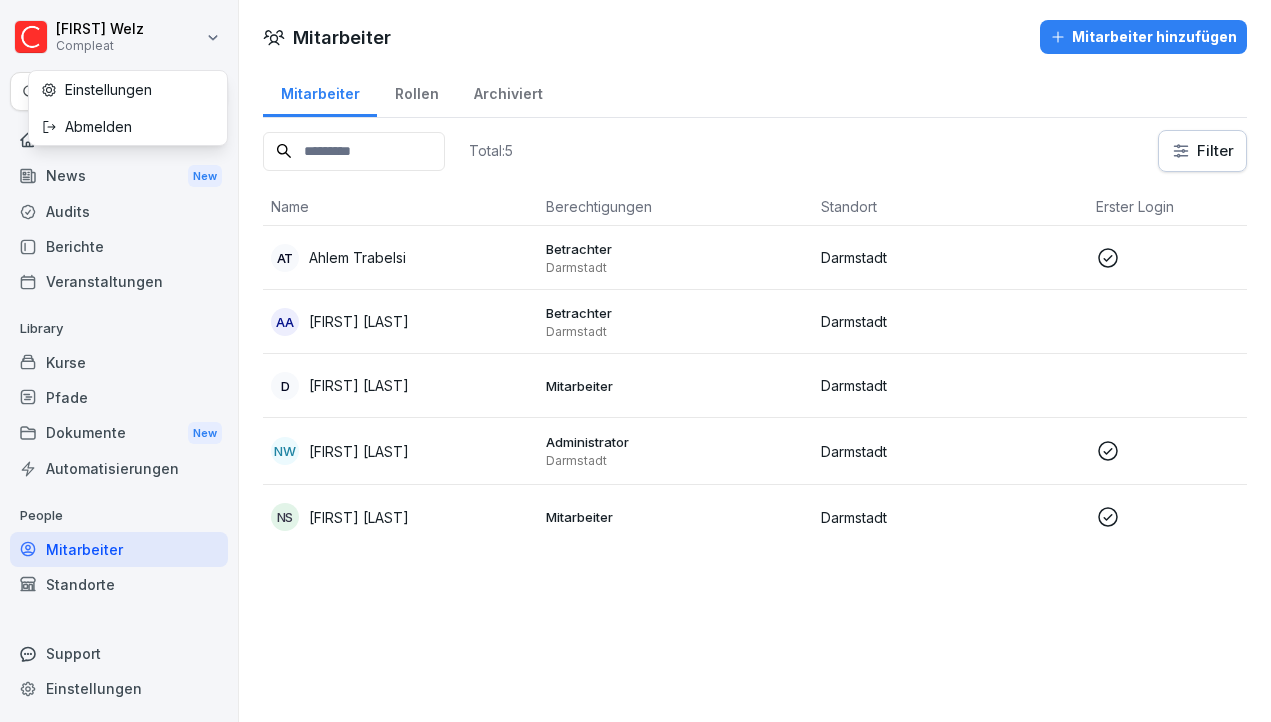 click on "Nicolai Welz Compleat Search Home News New Audits Berichte Veranstaltungen Library Kurse Pfade Dokumente New Automatisierungen People Mitarbeiter Standorte Support Einstellungen Mitarbeiter Mitarbeiter hinzufügen Mitarbeiter Rollen Archiviert Total: 5 Filter Name Berechtigungen Standort Erster Login Rolle AT Ahlem Trabelsi Betrachter [CITY] [CITY] Service & Verkauf AA Annette Albrecht Betrachter [CITY] [CITY] Service & Verkauf D David Szalay Mitarbeiter [CITY] Service & Verkauf NW Nicolai Welz Administrator [CITY] [CITY] Service & Verkauf, Store-Management, Franchisepartner NS Nico Szalay Mitarbeiter [CITY] Service & Verkauf Einstellungen Abmelden" at bounding box center (635, 361) 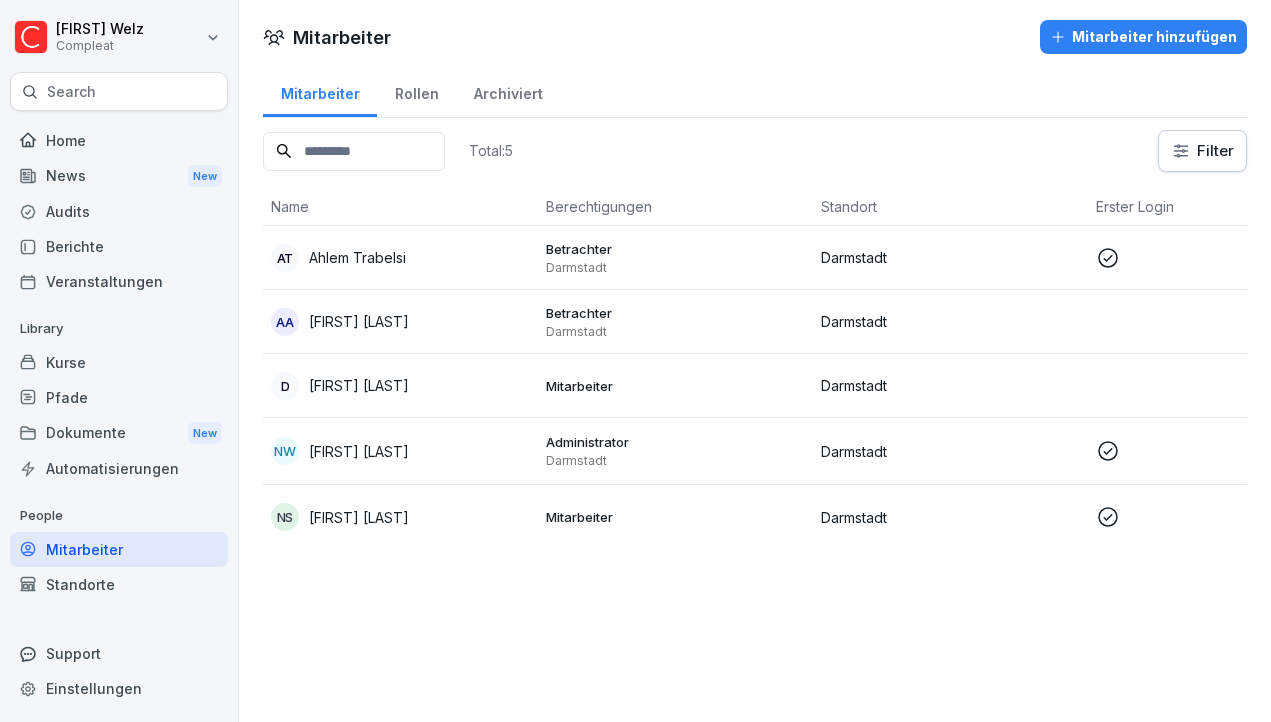 click on "News New" at bounding box center [119, 176] 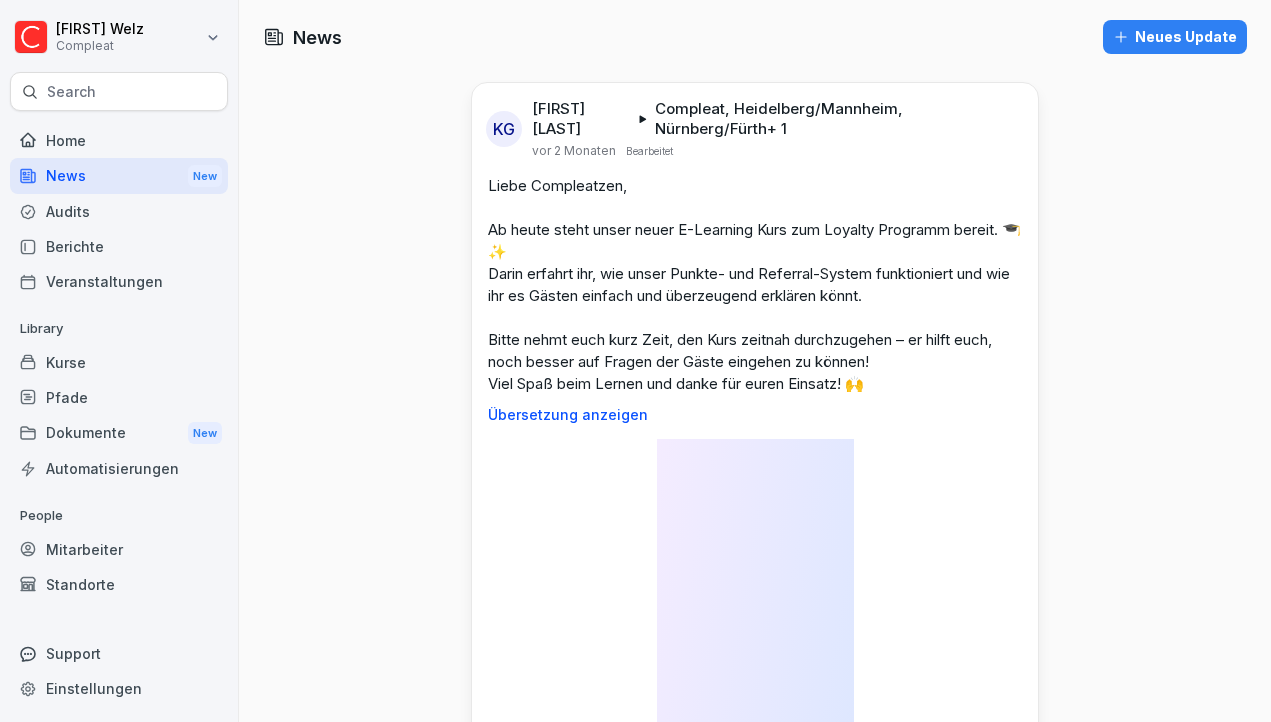 click on "Home" at bounding box center [119, 140] 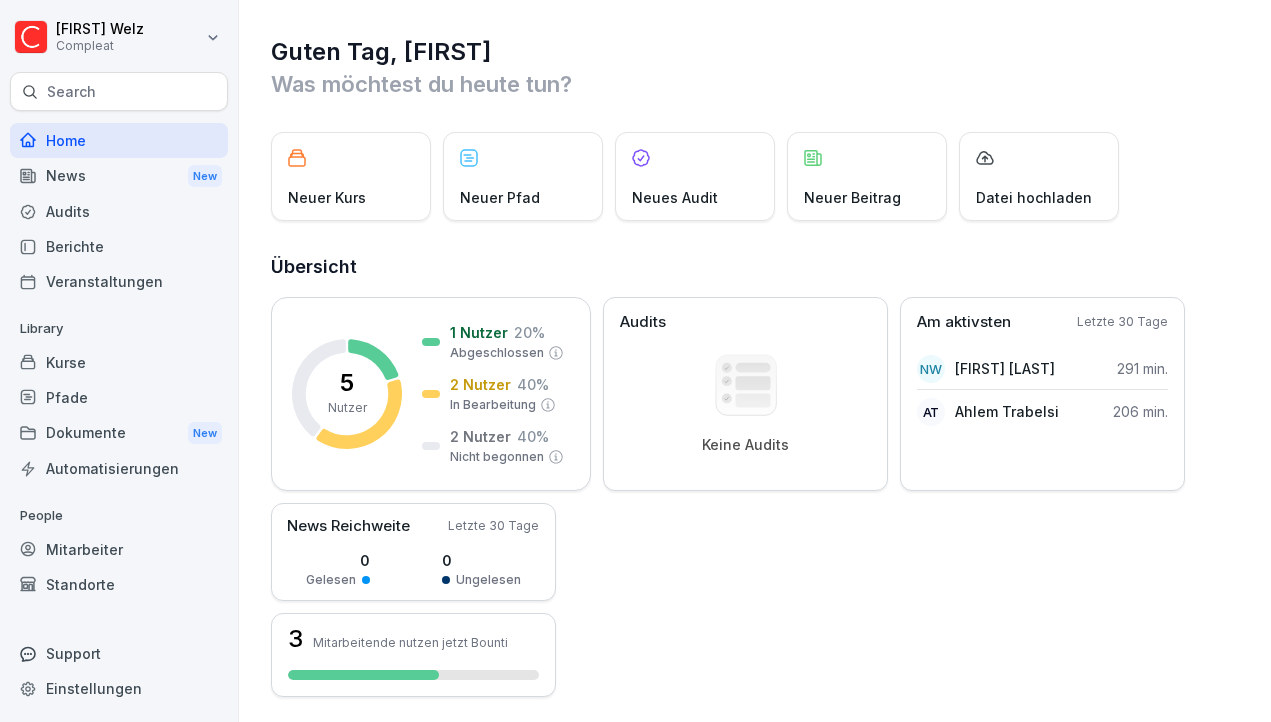 click on "Mitarbeiter" at bounding box center [119, 549] 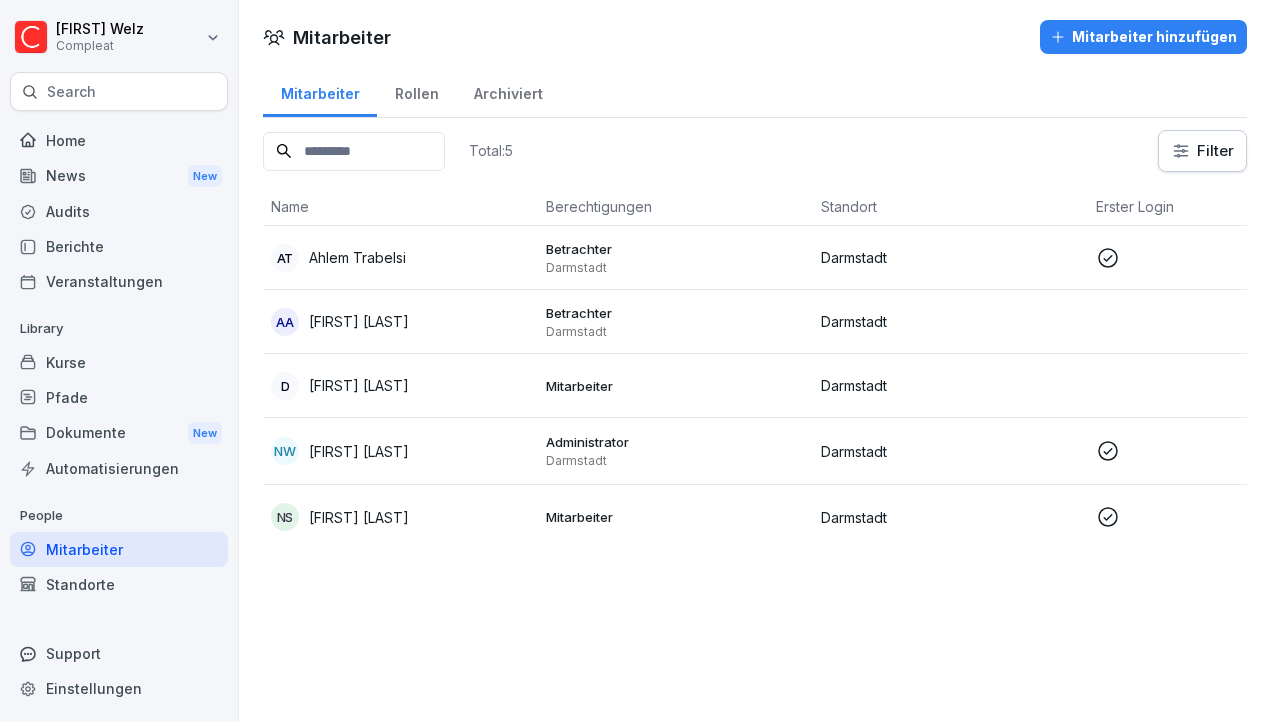 click on "AT Ahlem Trabelsi" at bounding box center [400, 258] 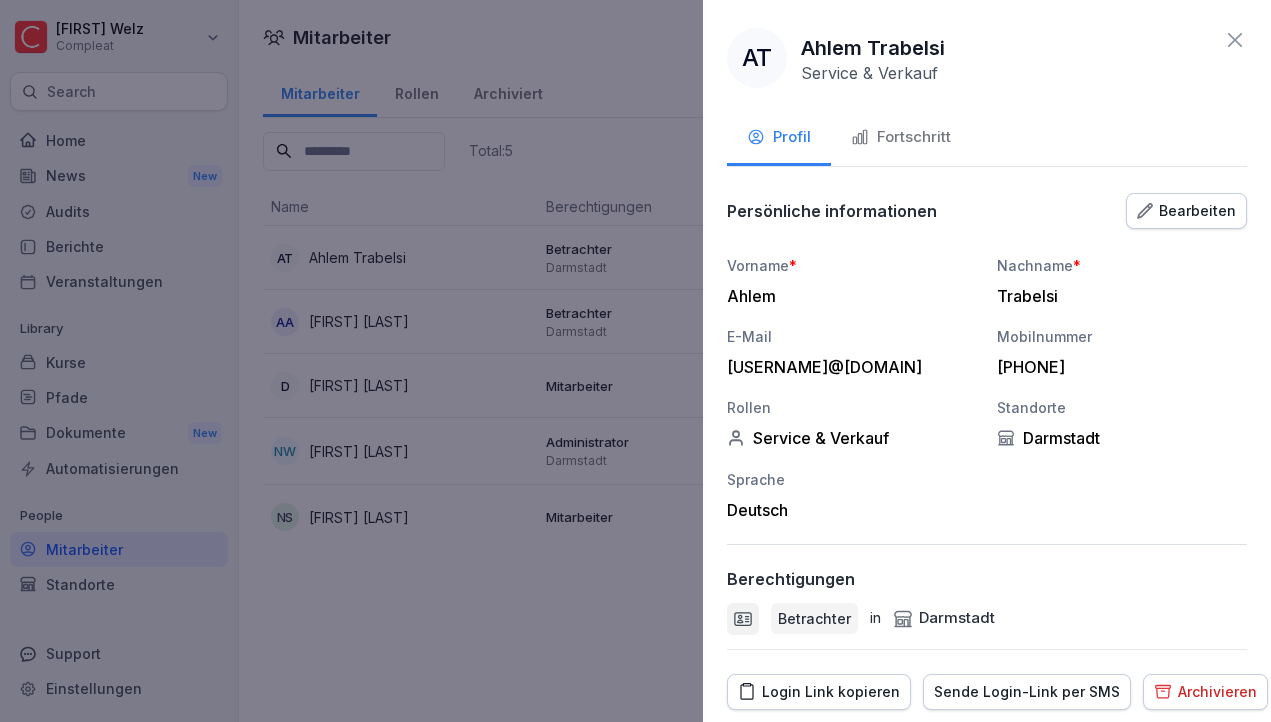 scroll, scrollTop: 65, scrollLeft: 0, axis: vertical 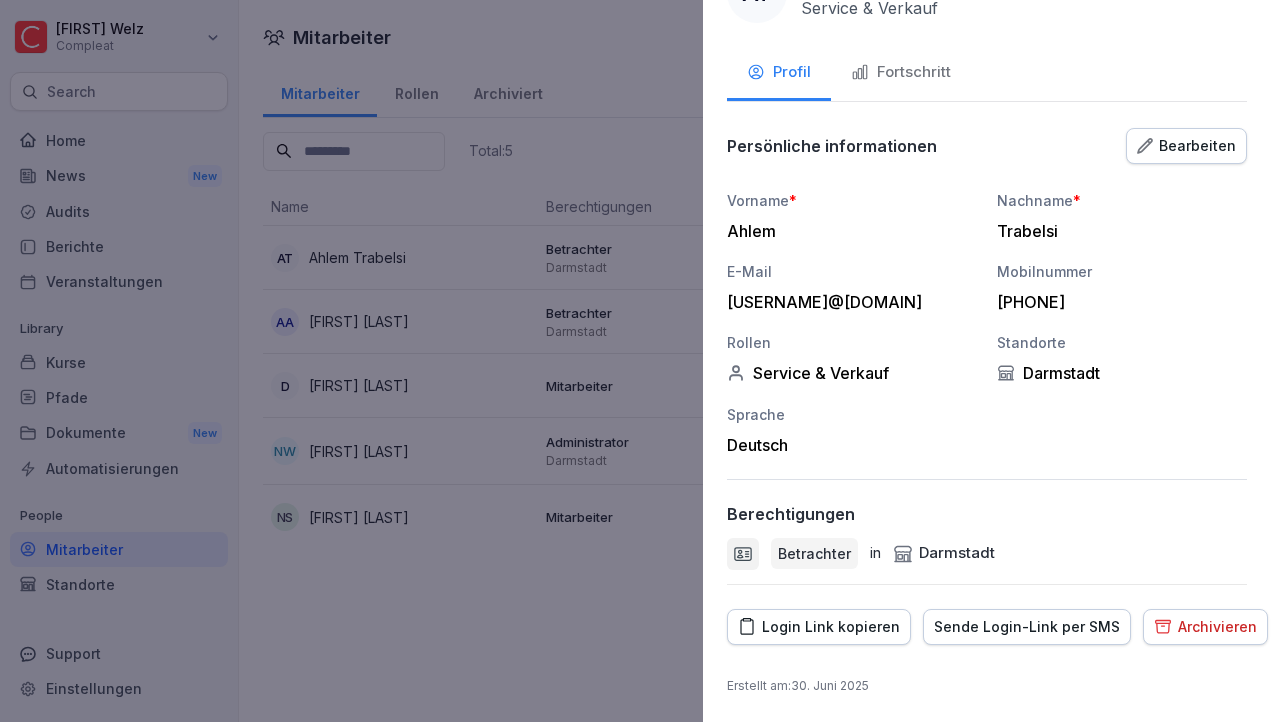 click on "Fortschritt" at bounding box center [901, 72] 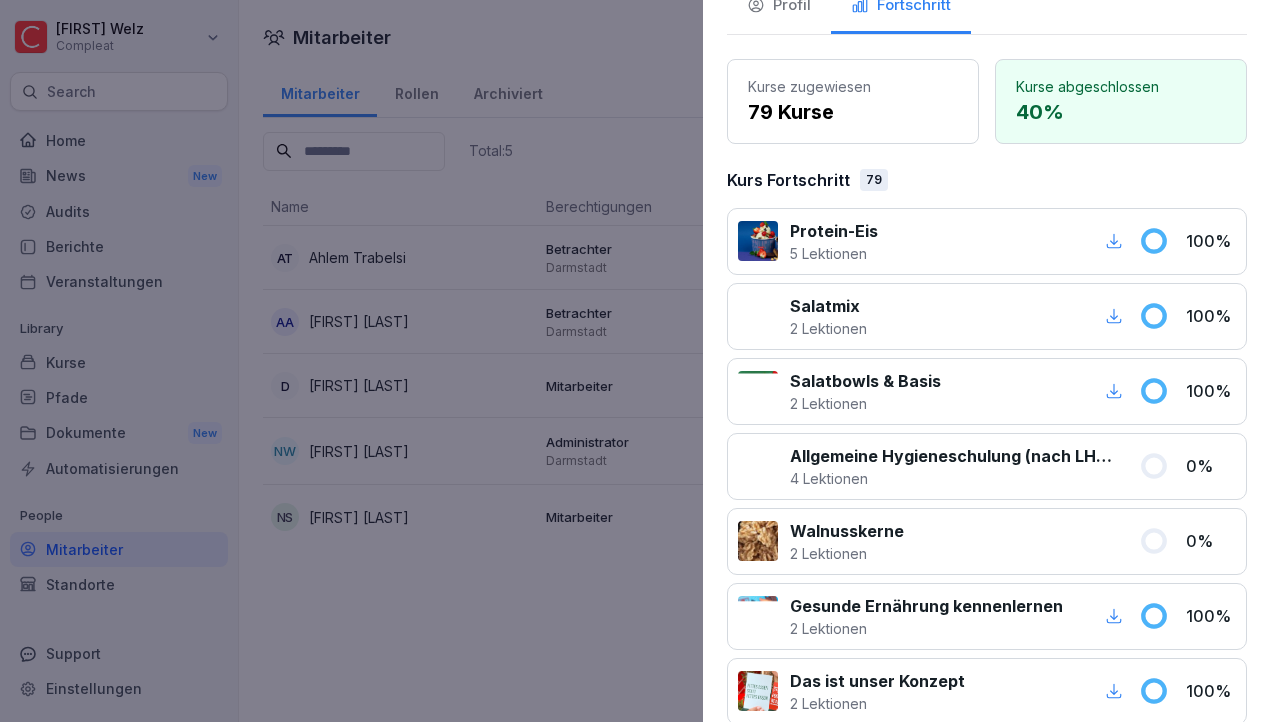 scroll, scrollTop: 0, scrollLeft: 0, axis: both 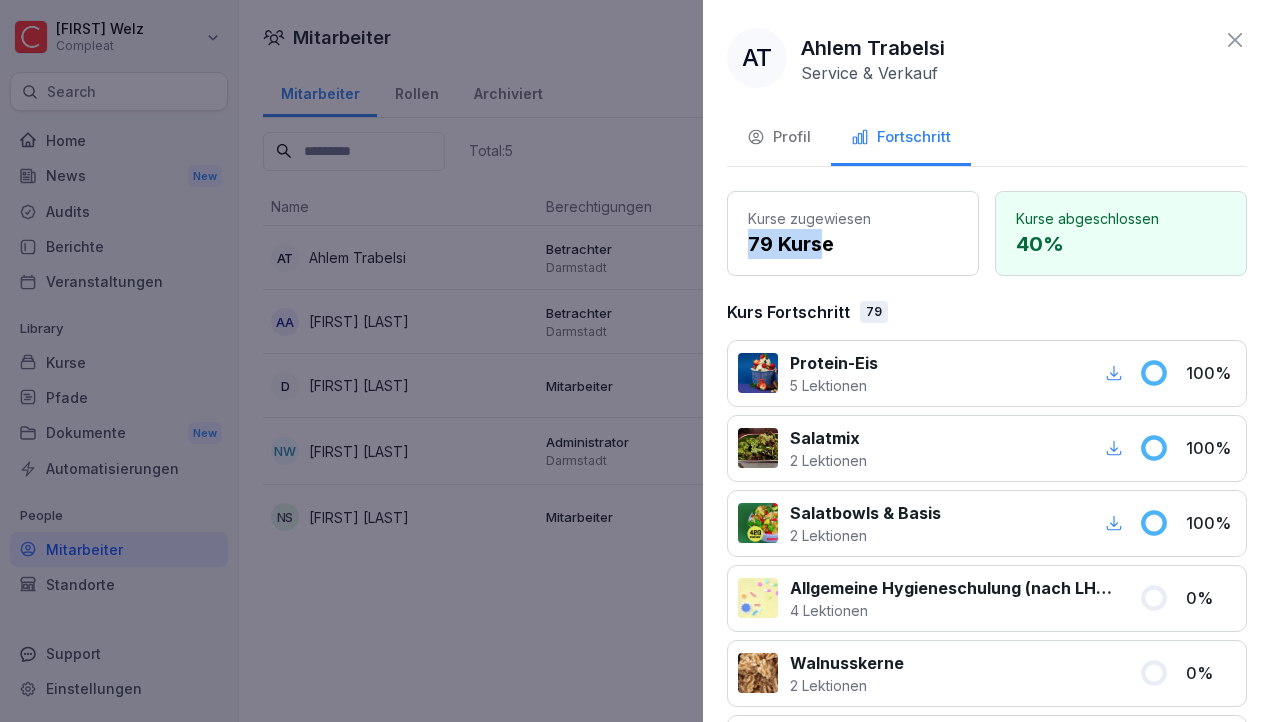 drag, startPoint x: 752, startPoint y: 243, endPoint x: 828, endPoint y: 250, distance: 76.321686 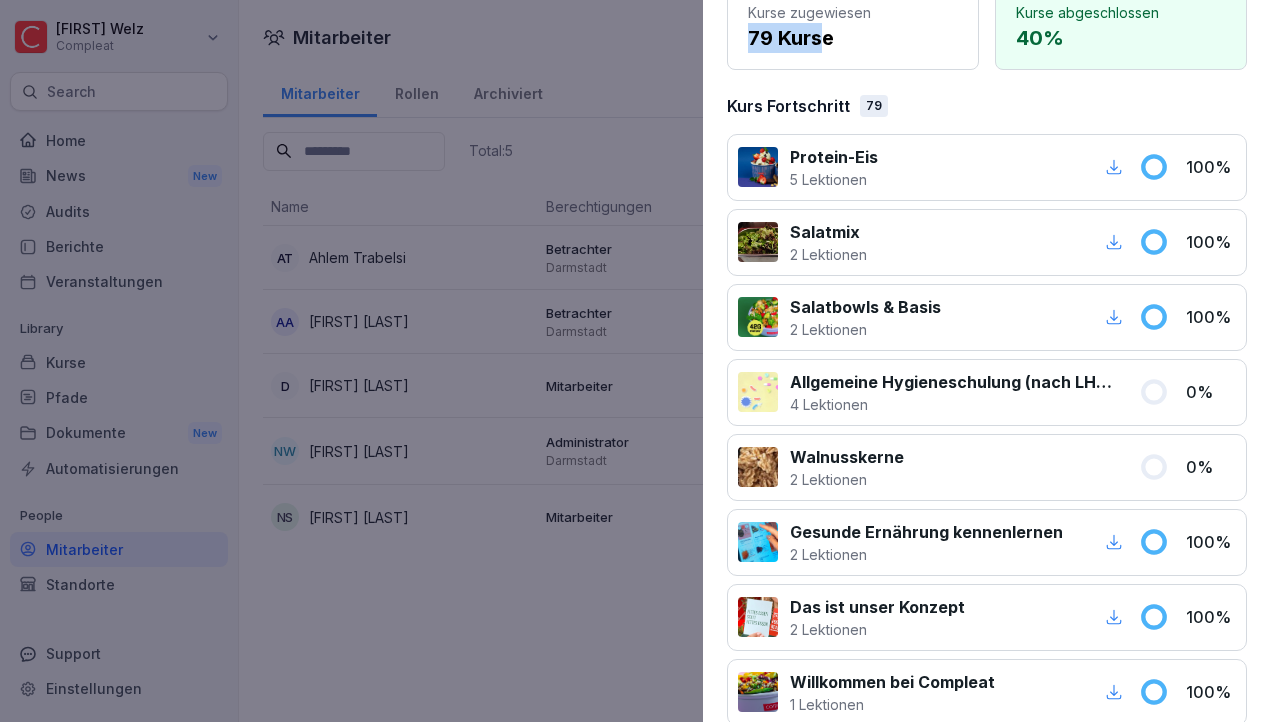 scroll, scrollTop: 212, scrollLeft: 0, axis: vertical 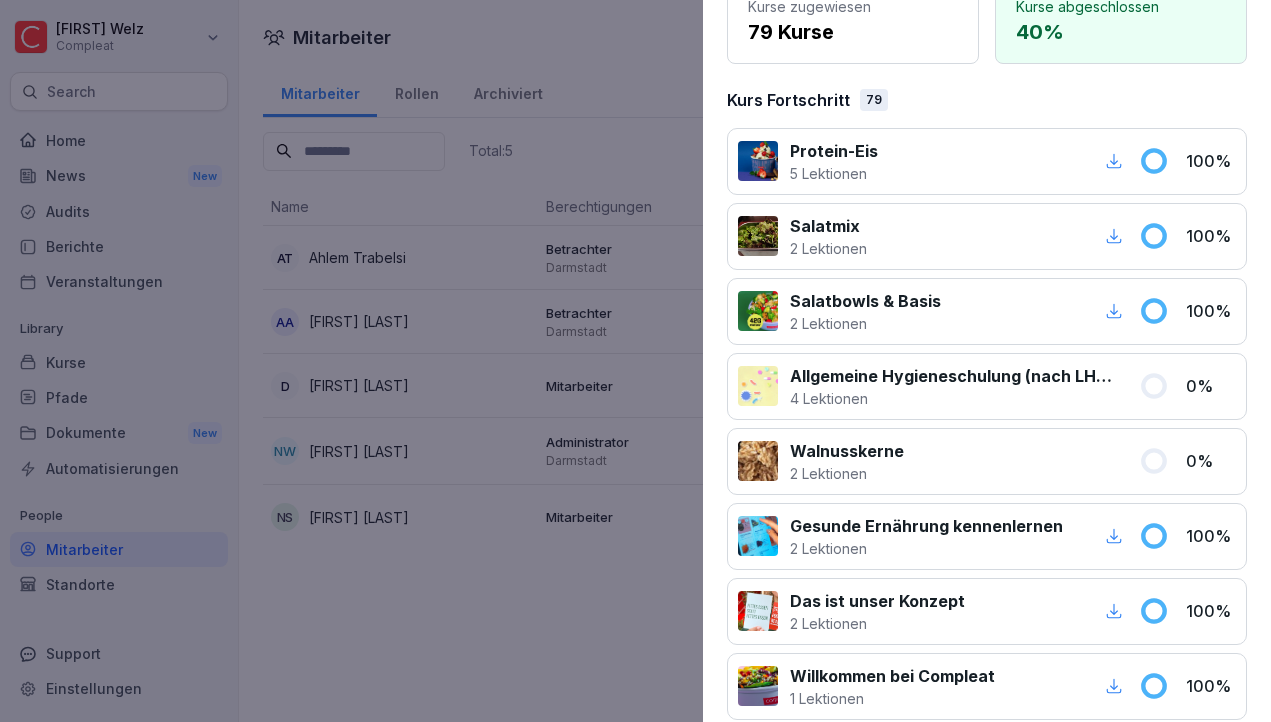 click at bounding box center (635, 361) 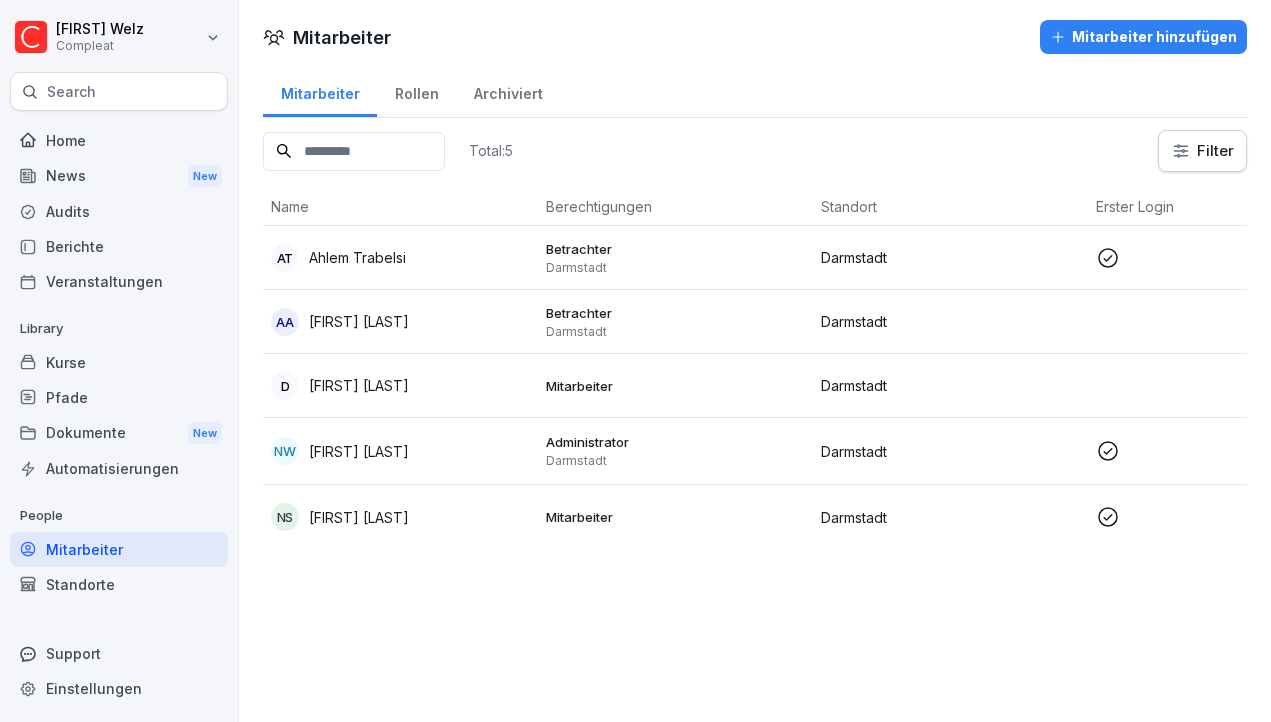 click on "Mitarbeiter hinzufügen" at bounding box center [1143, 37] 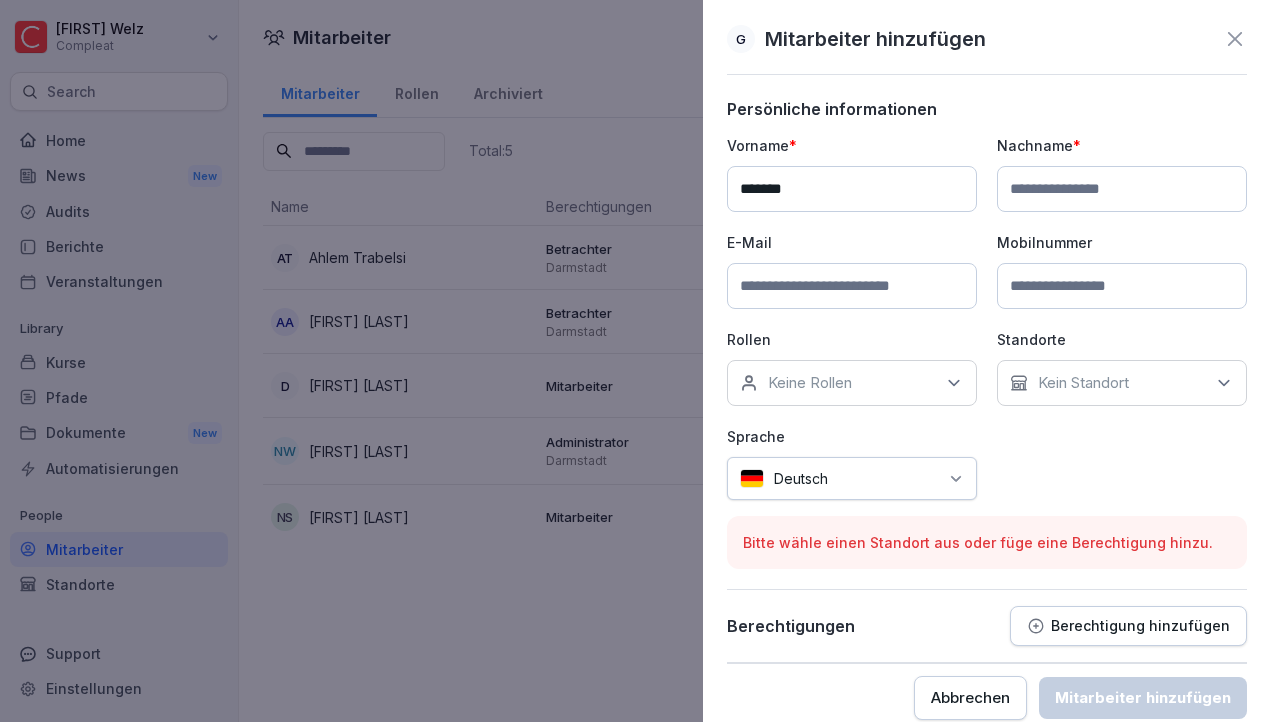 type on "*******" 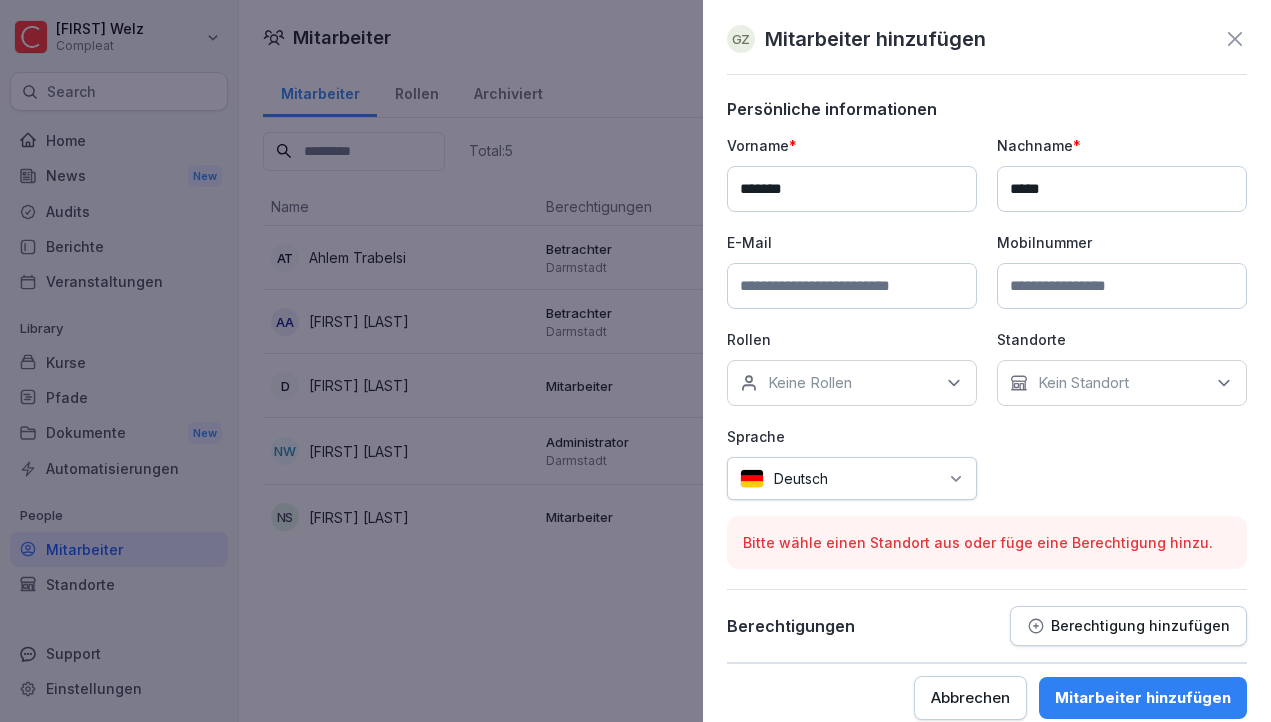 type on "*****" 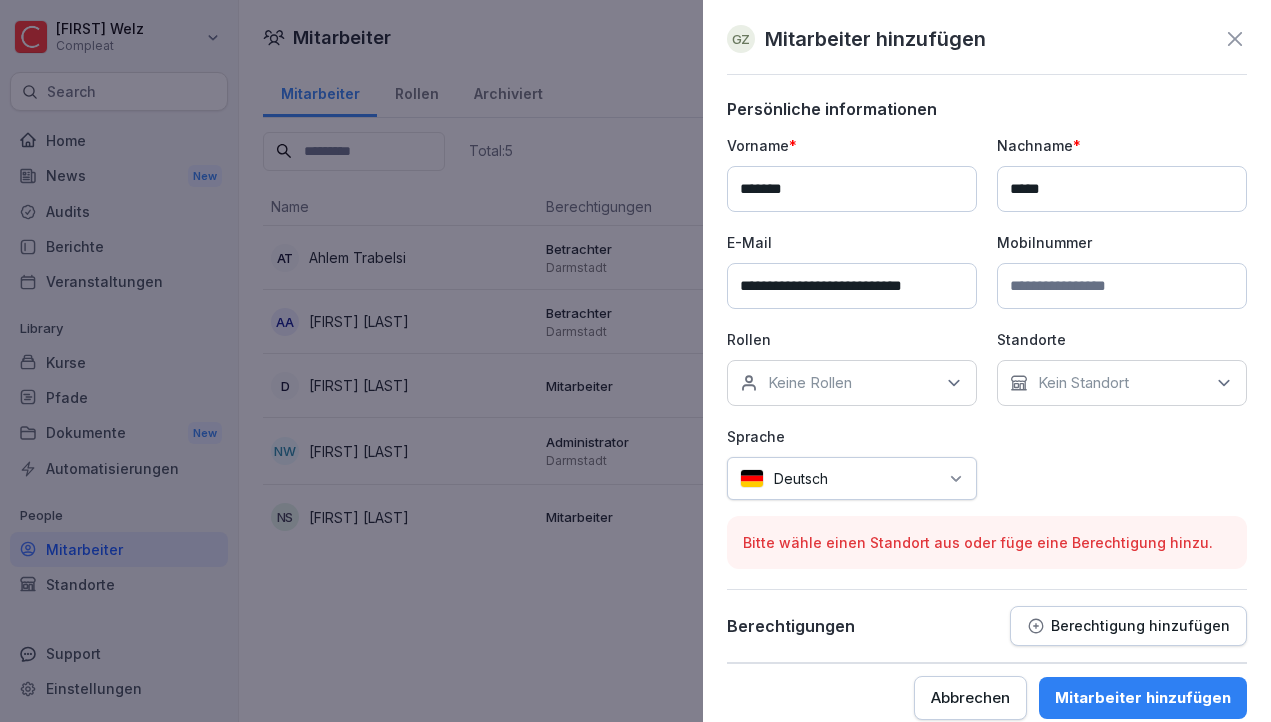 type on "**********" 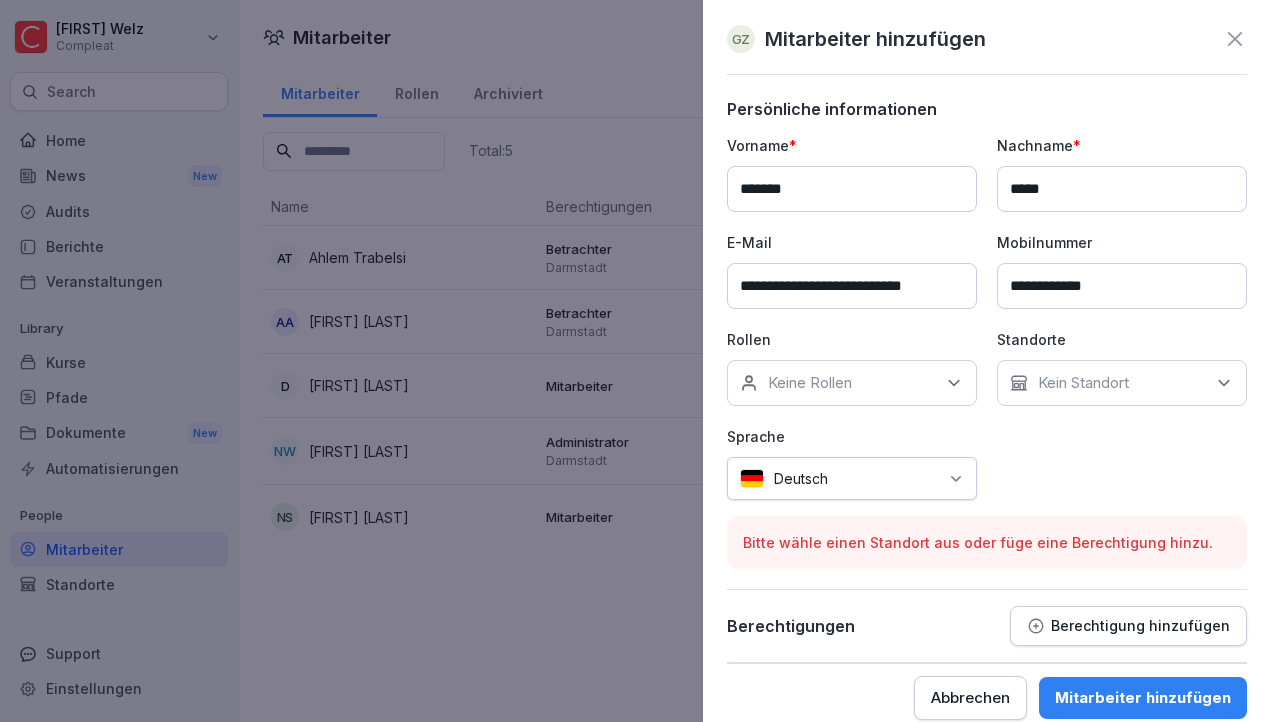 type on "**********" 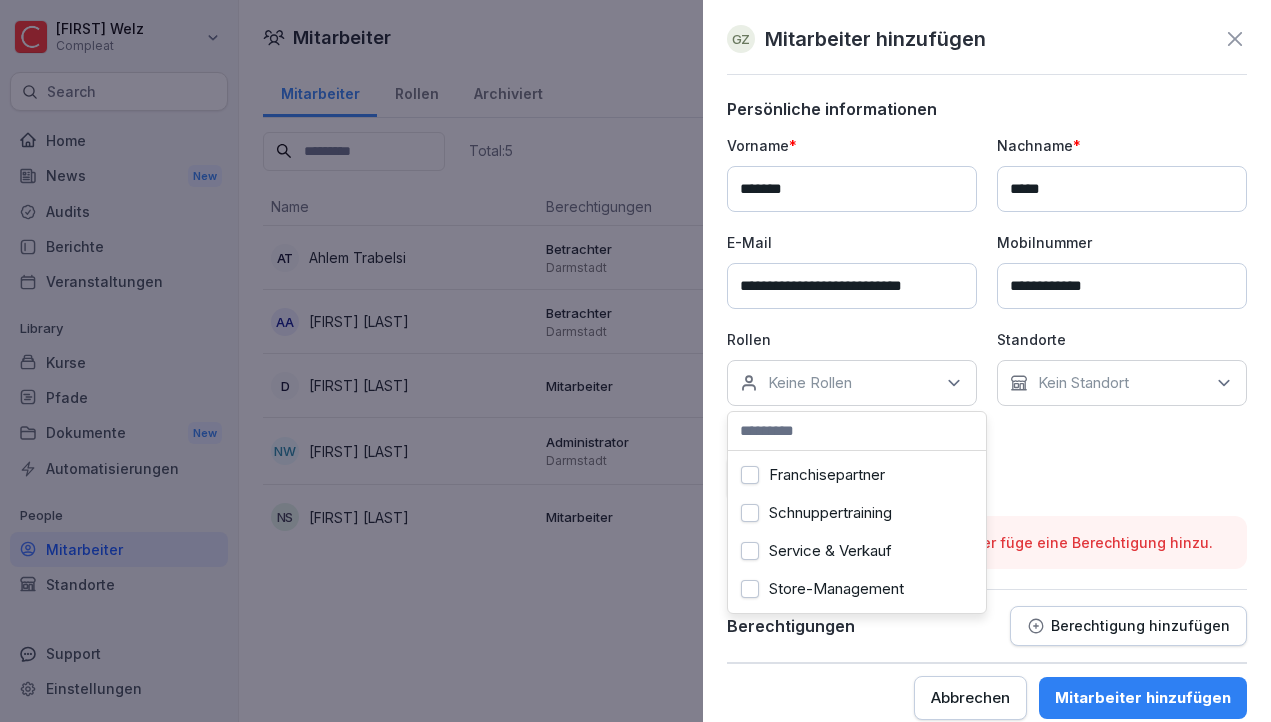 click on "Service & Verkauf" at bounding box center (750, 551) 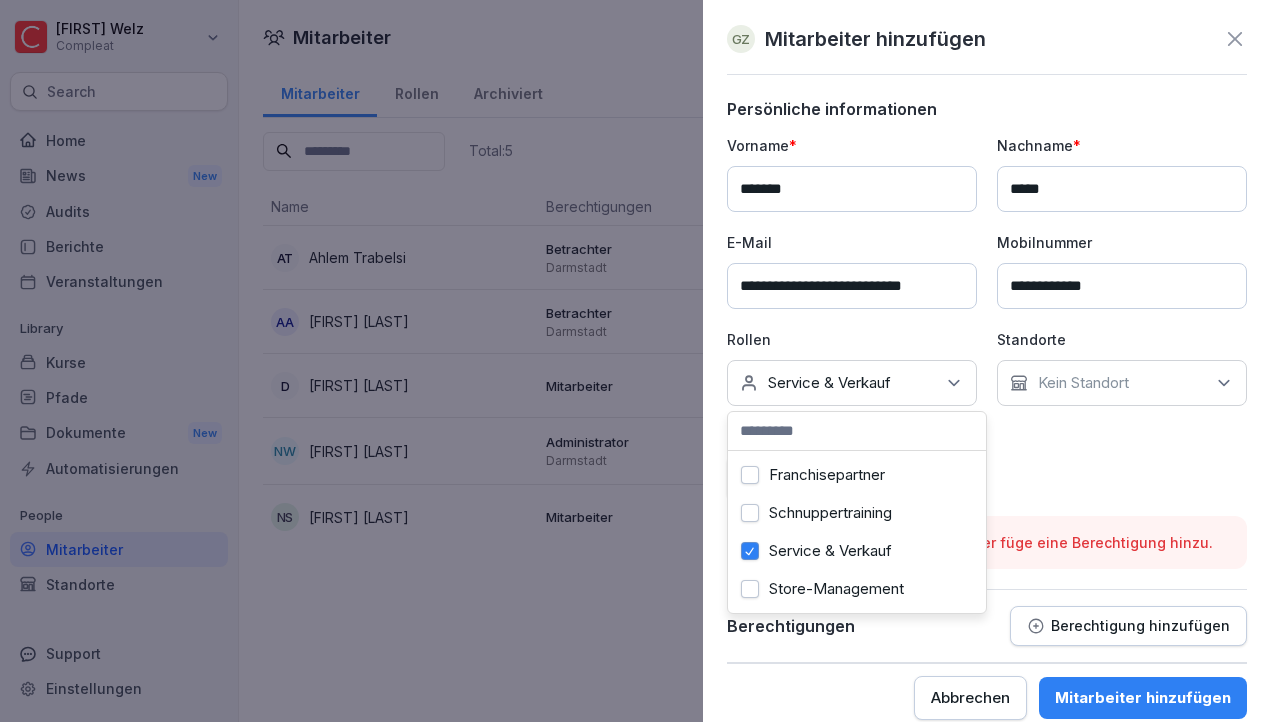 click on "Standorte Kein Standort" at bounding box center (1122, 367) 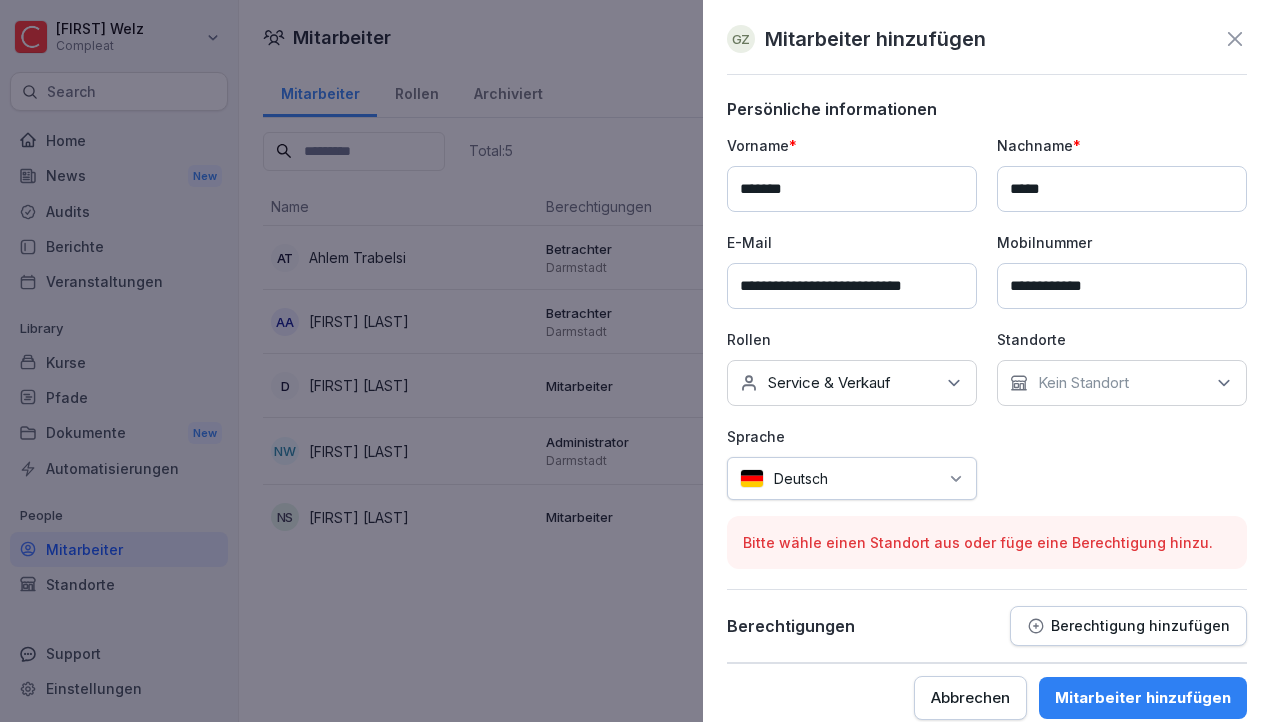 click on "Kein Standort" at bounding box center [1122, 383] 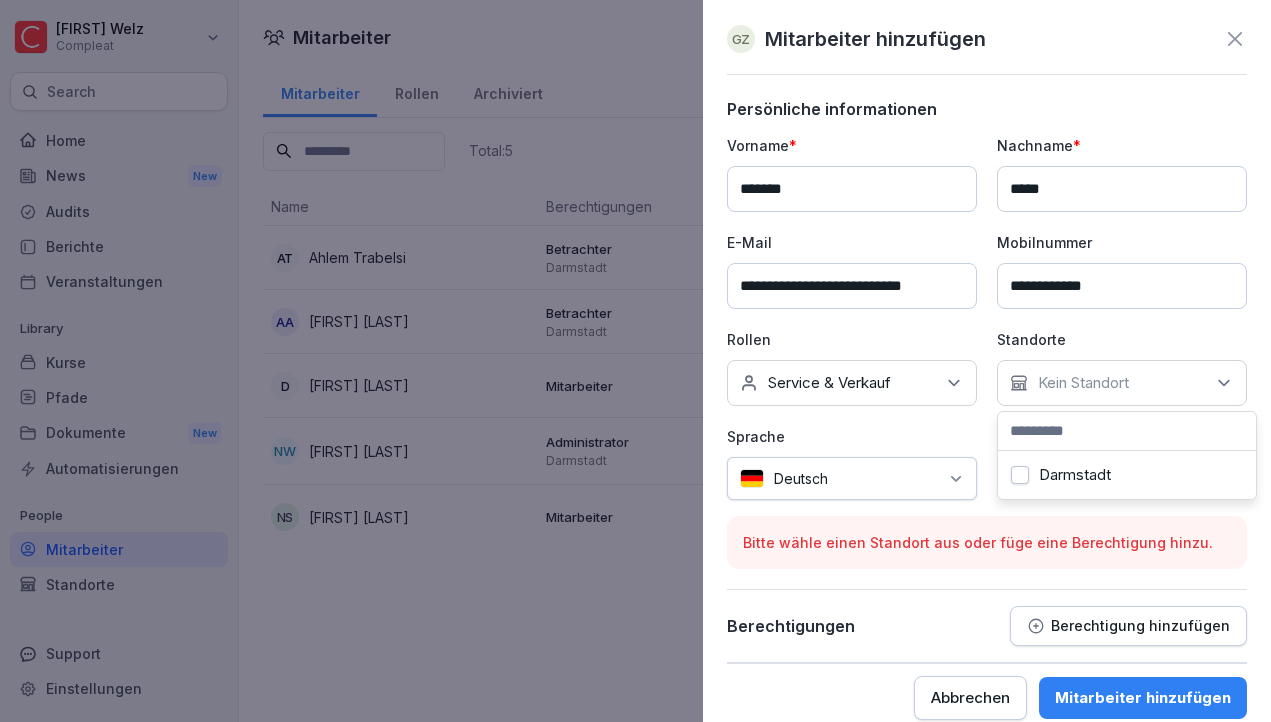 click on "Darmstadt" at bounding box center (1020, 475) 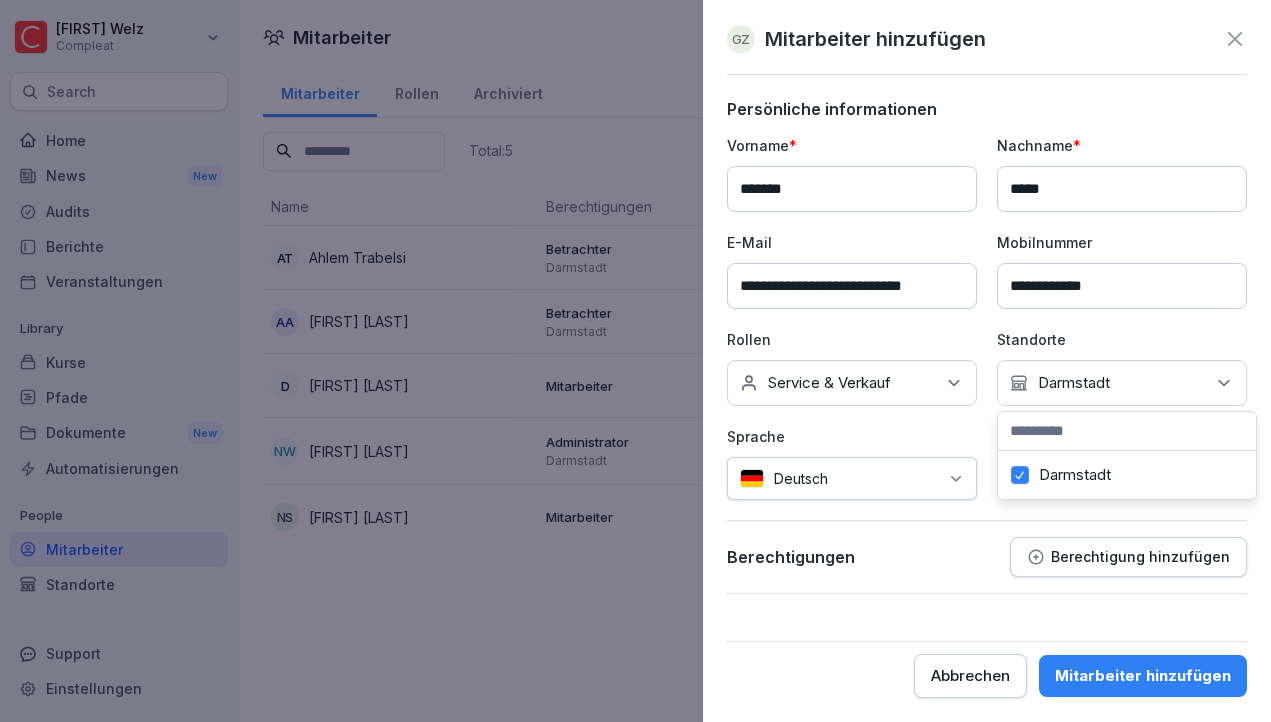 click on "Berechtigung hinzufügen" at bounding box center (1140, 557) 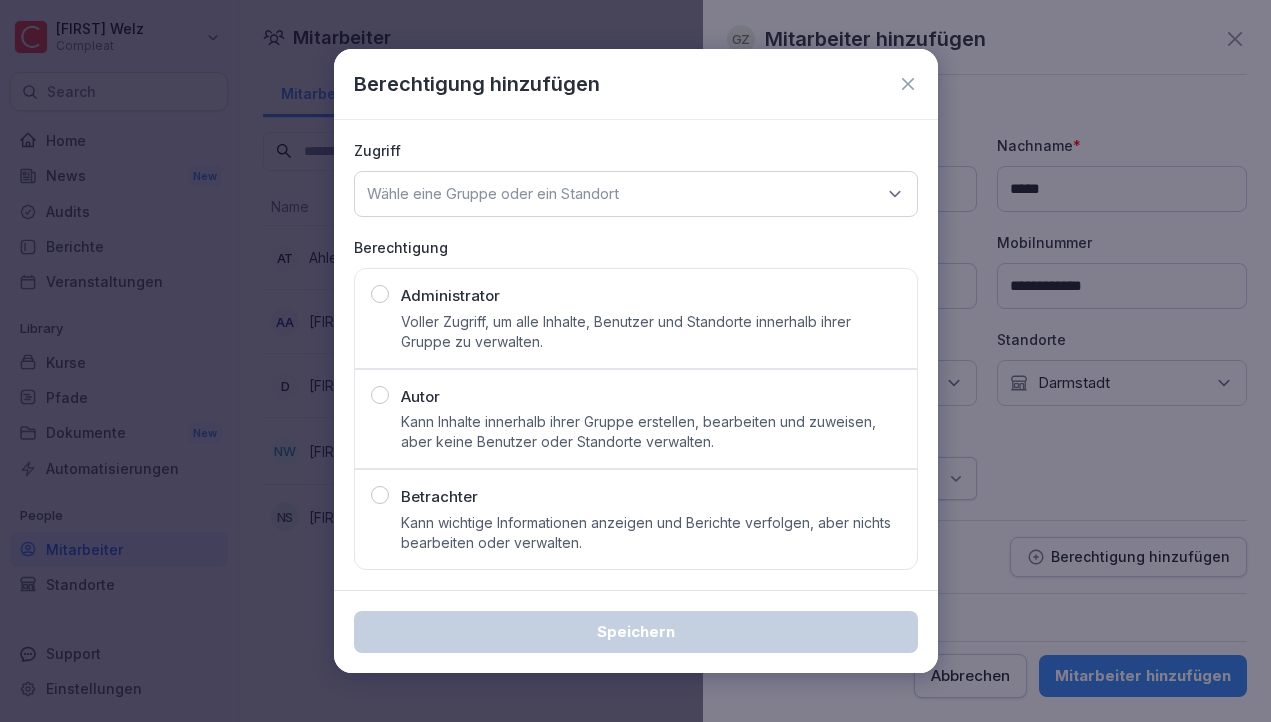 click on "Betrachter Kann wichtige Informationen anzeigen und Berichte verfolgen, aber nichts bearbeiten oder verwalten." at bounding box center [636, 519] 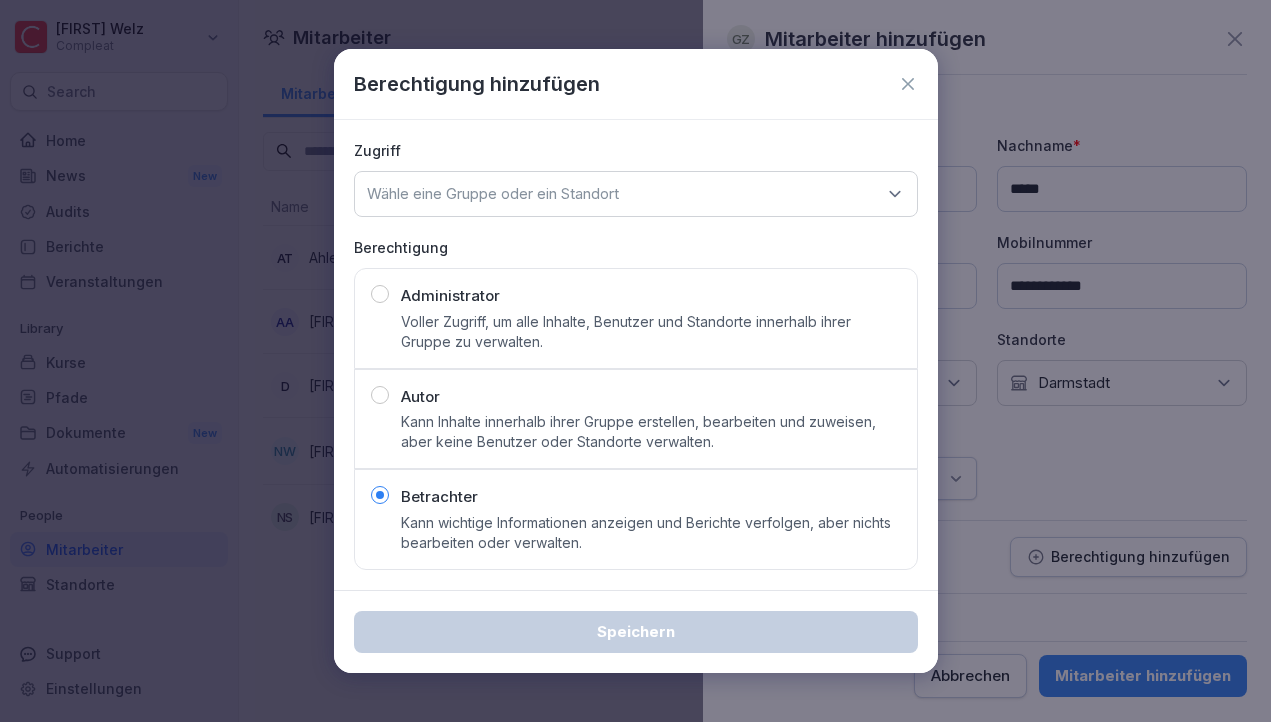 click on "Wähle eine Gruppe oder ein Standort" at bounding box center [636, 194] 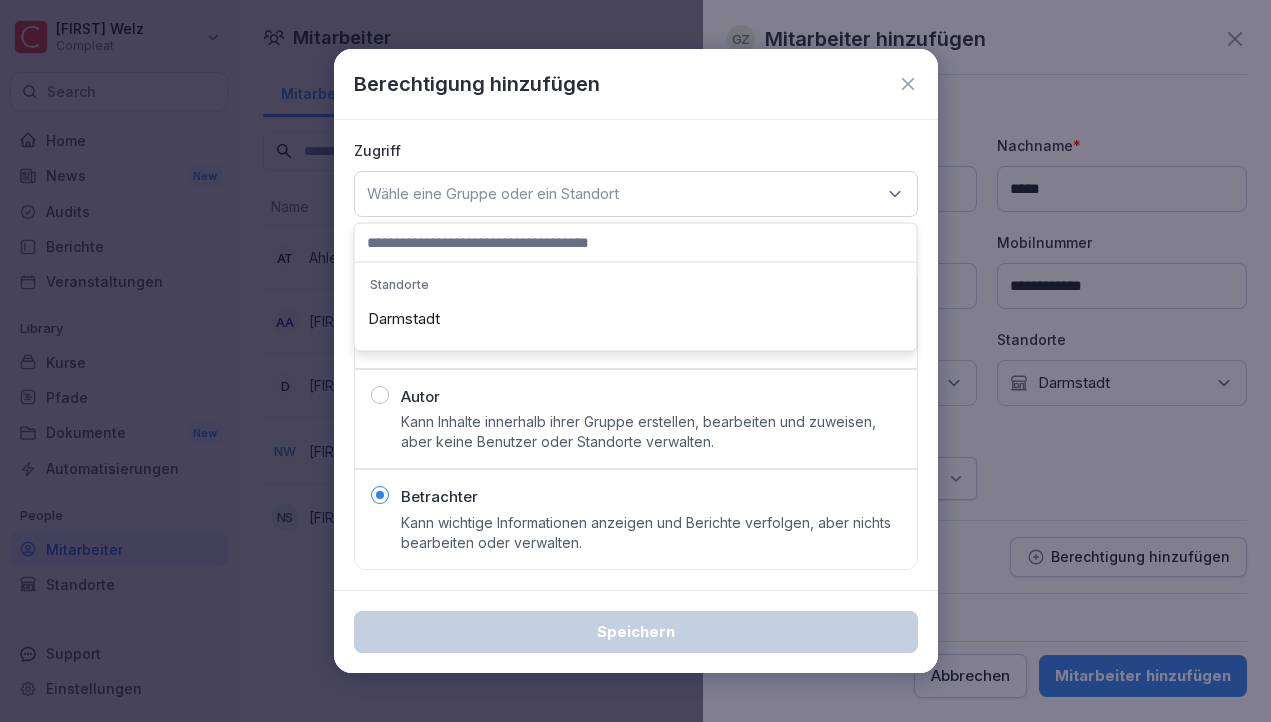 click on "Darmstadt" at bounding box center [636, 319] 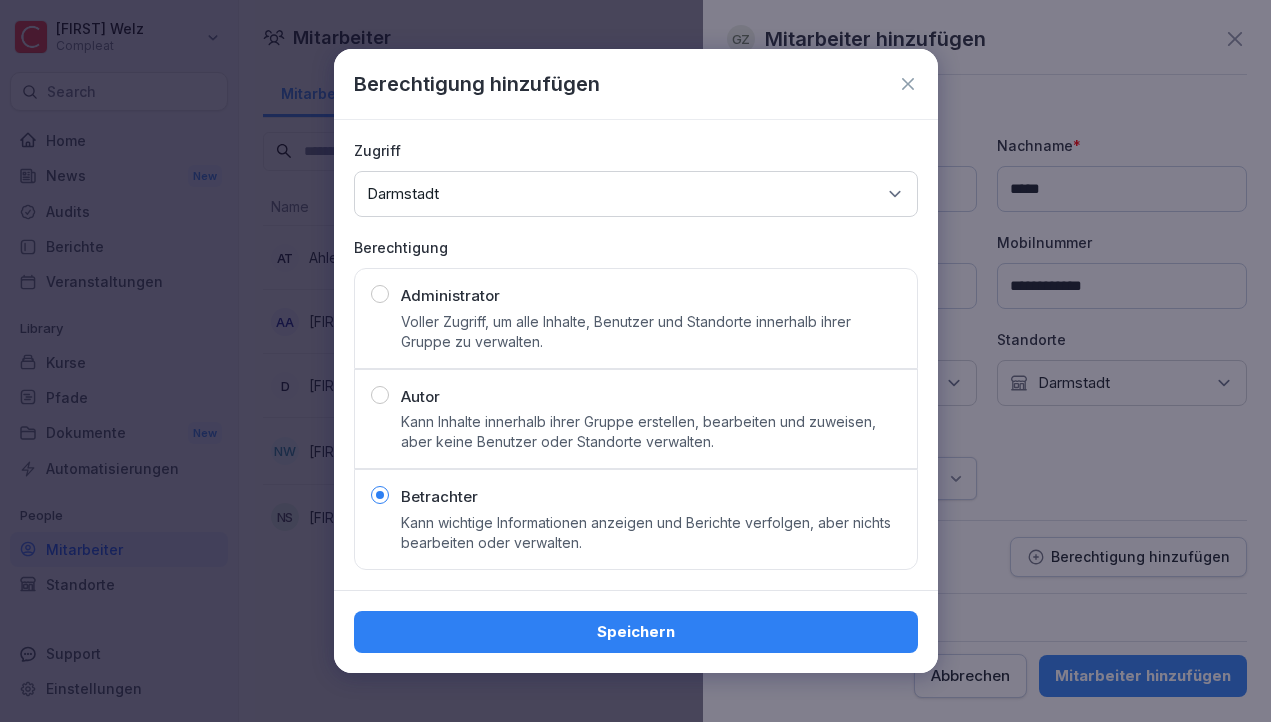 click on "Speichern" at bounding box center [636, 632] 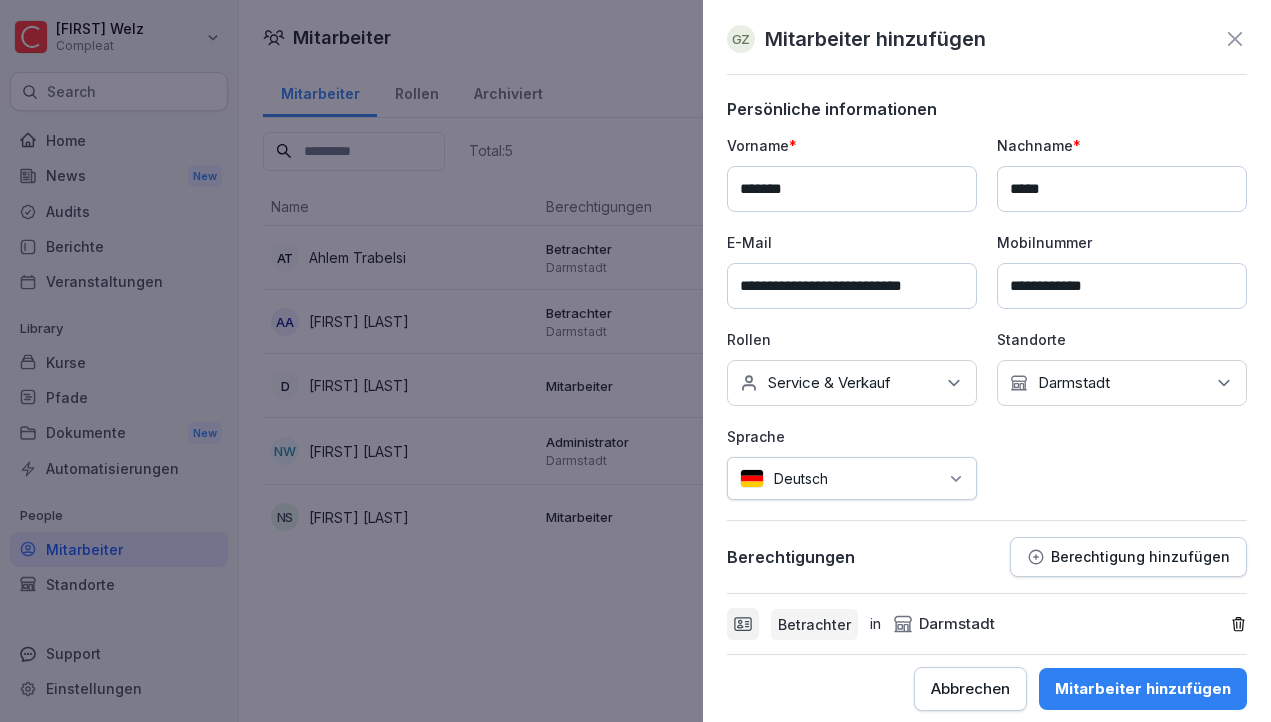 scroll, scrollTop: 13, scrollLeft: 0, axis: vertical 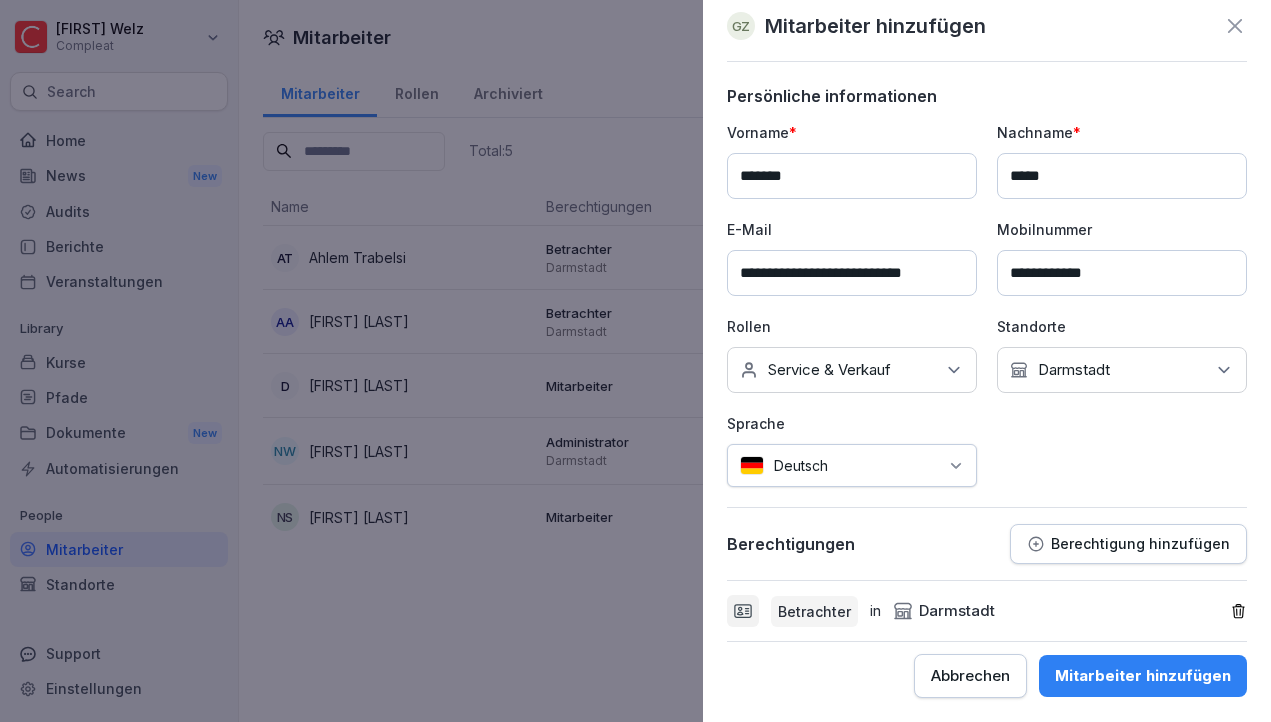 click on "Mitarbeiter hinzufügen" at bounding box center [1143, 676] 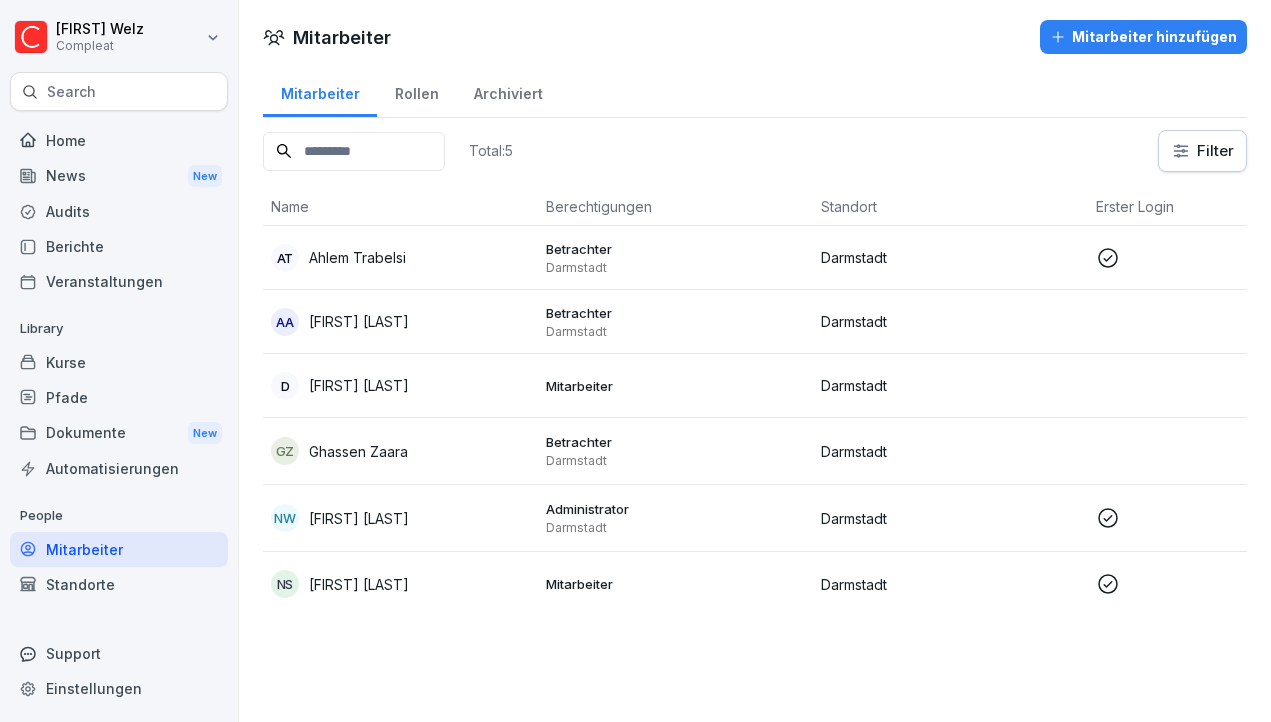 click on "Home" at bounding box center [119, 140] 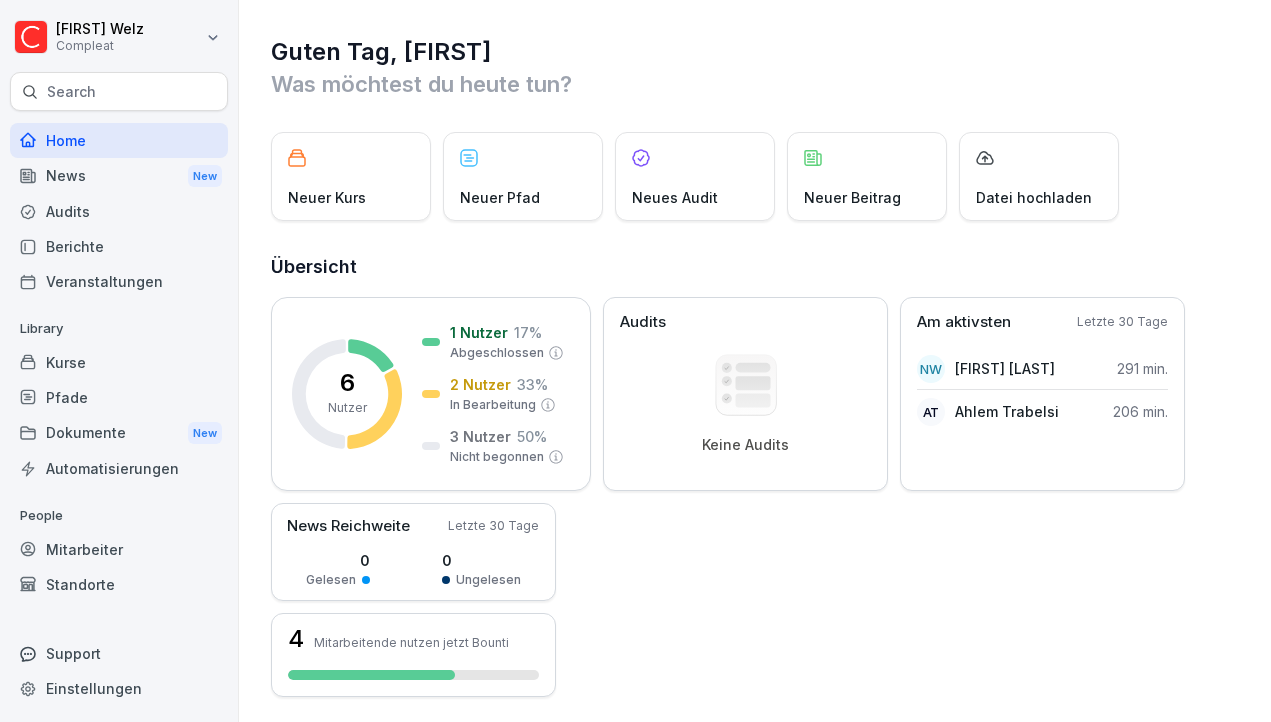 click on "Mitarbeiter" at bounding box center (119, 549) 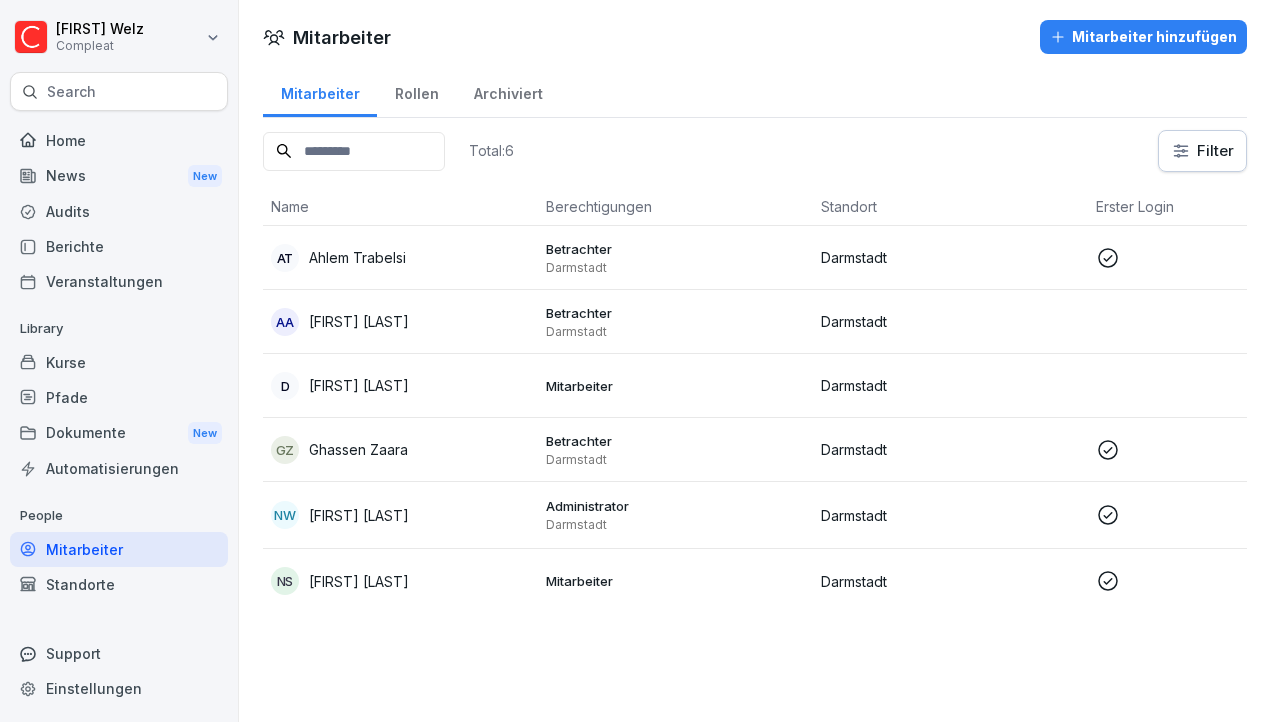 click on "GZ Ghassen Zaara" at bounding box center [400, 450] 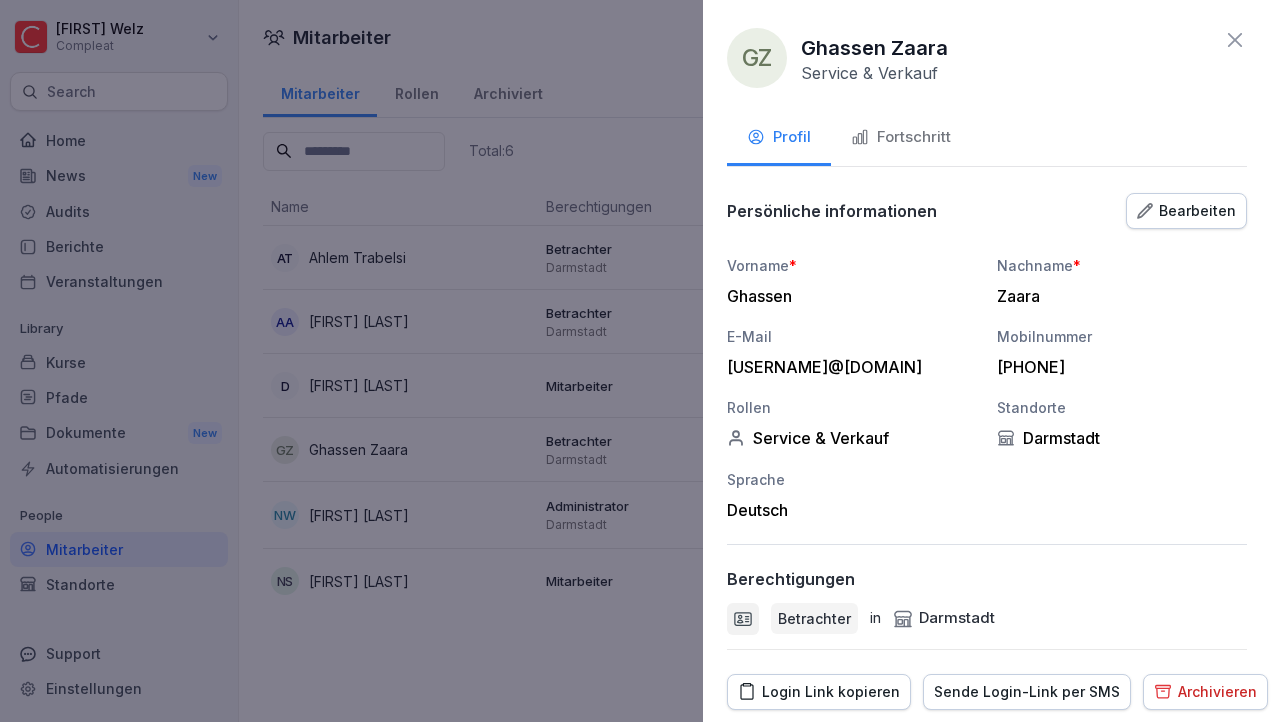 drag, startPoint x: 728, startPoint y: 367, endPoint x: 929, endPoint y: 368, distance: 201.00249 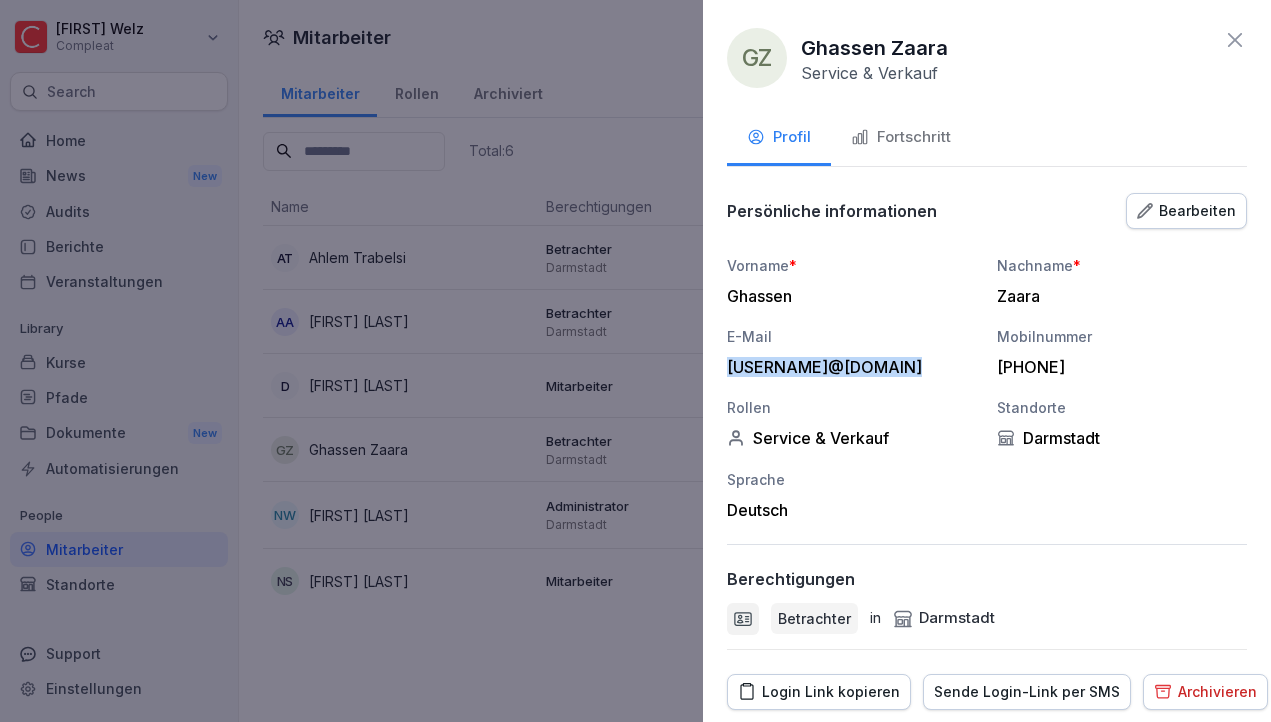 click on "[USERNAME]@[DOMAIN]" at bounding box center (847, 367) 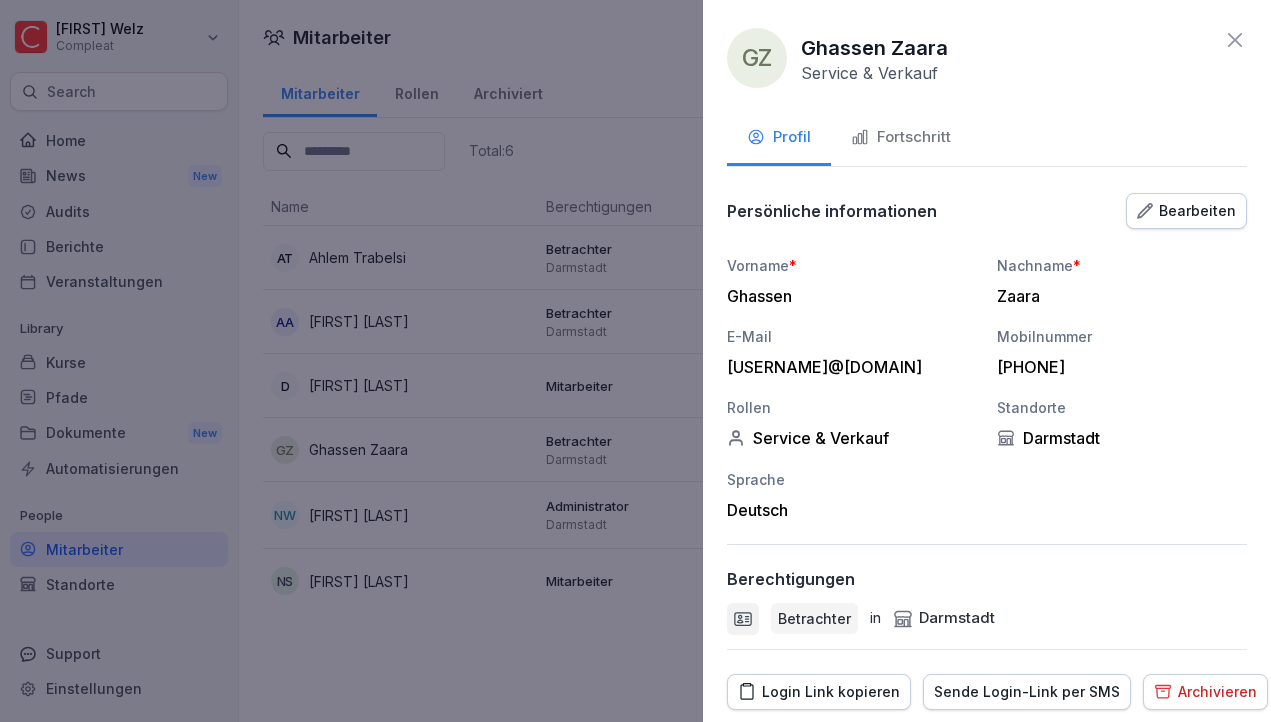 click on "Vorname * Ghassen Nachname * Zaara E-Mail ghassen.zaara1956@example.com Mobilnummer +4915510368662 Rollen Service & Verkauf Standorte [CITY] Sprache Deutsch" at bounding box center [987, 387] 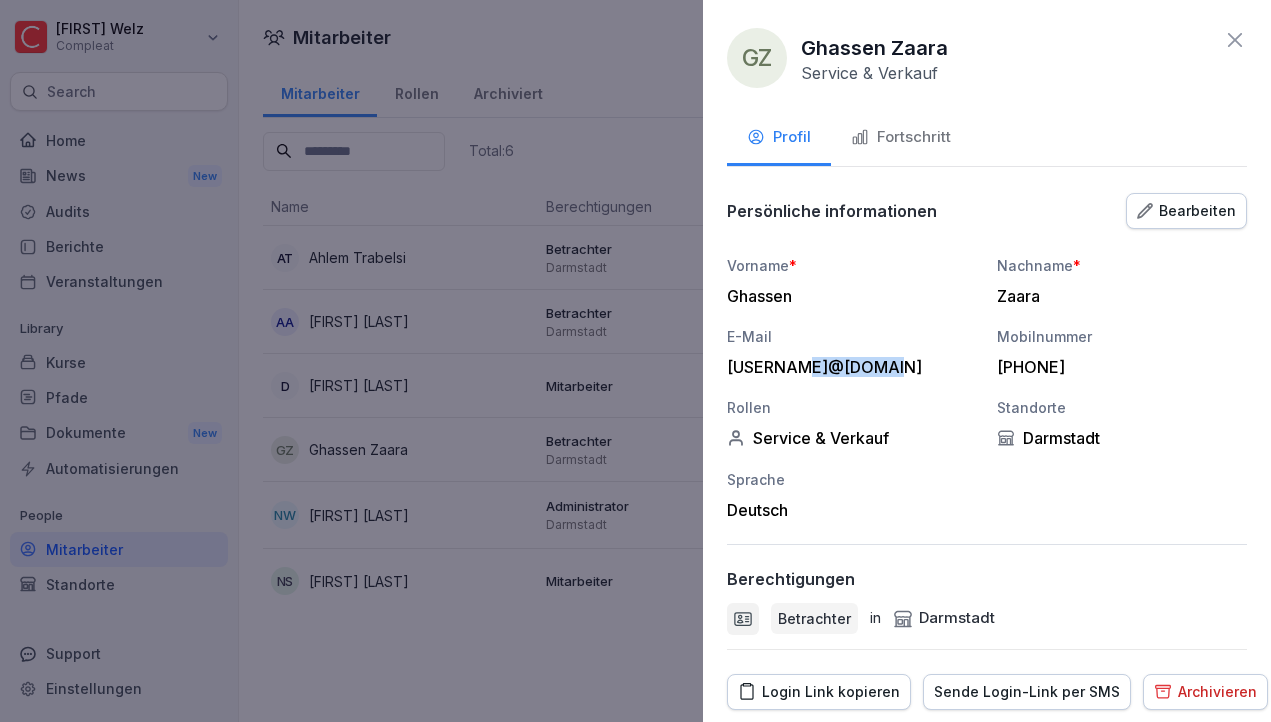 click on "[USERNAME]@[DOMAIN]" at bounding box center [847, 367] 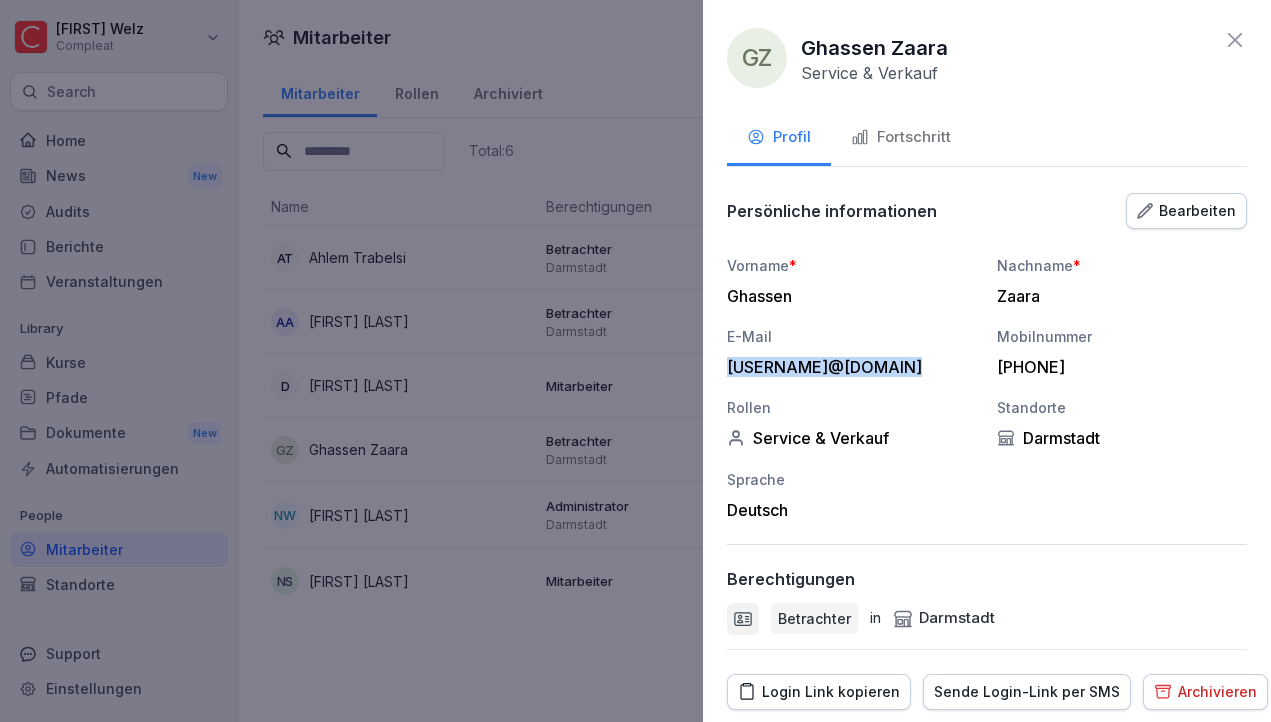 click on "[USERNAME]@[DOMAIN]" at bounding box center [847, 367] 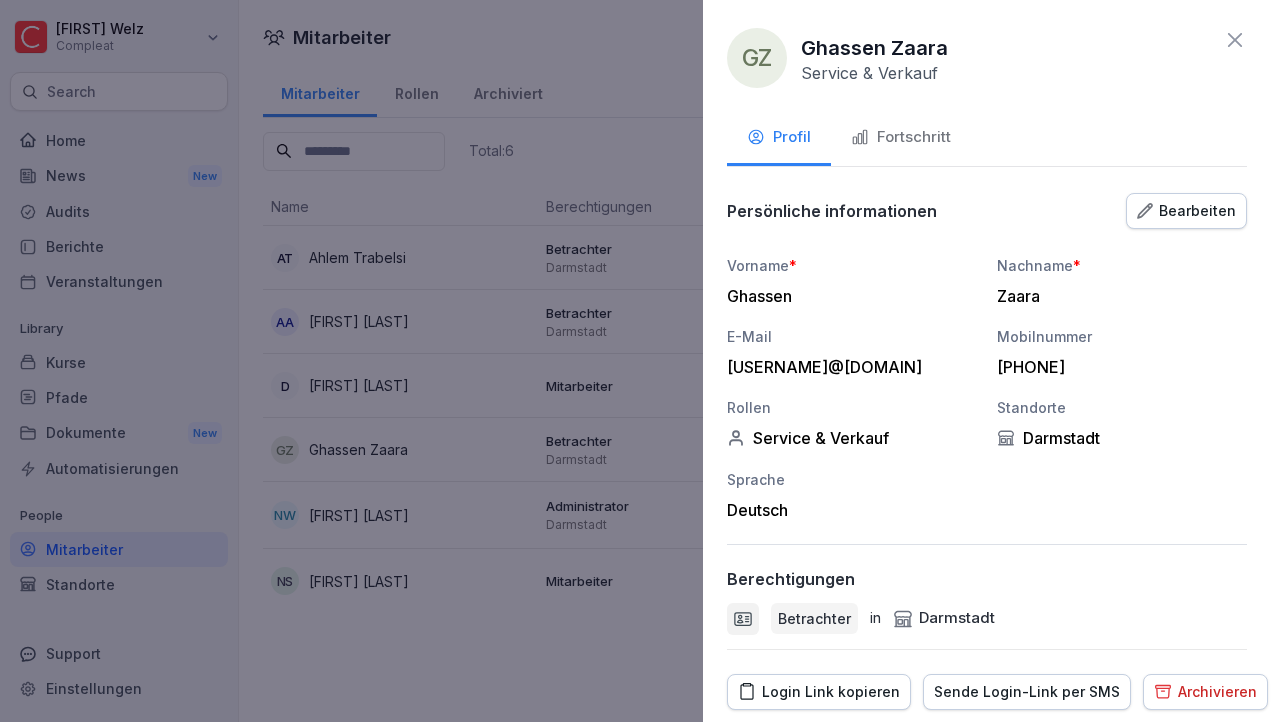 click on "[PHONE]" at bounding box center [1117, 367] 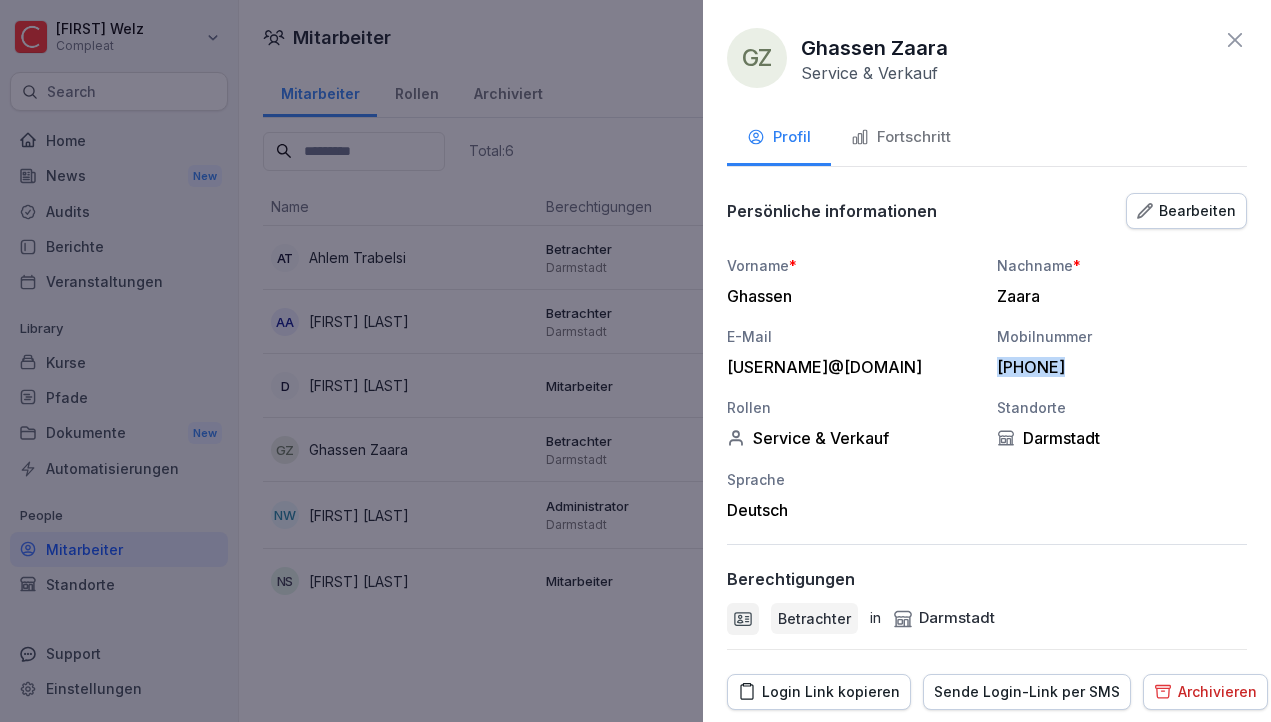 click on "[PHONE]" at bounding box center [1117, 367] 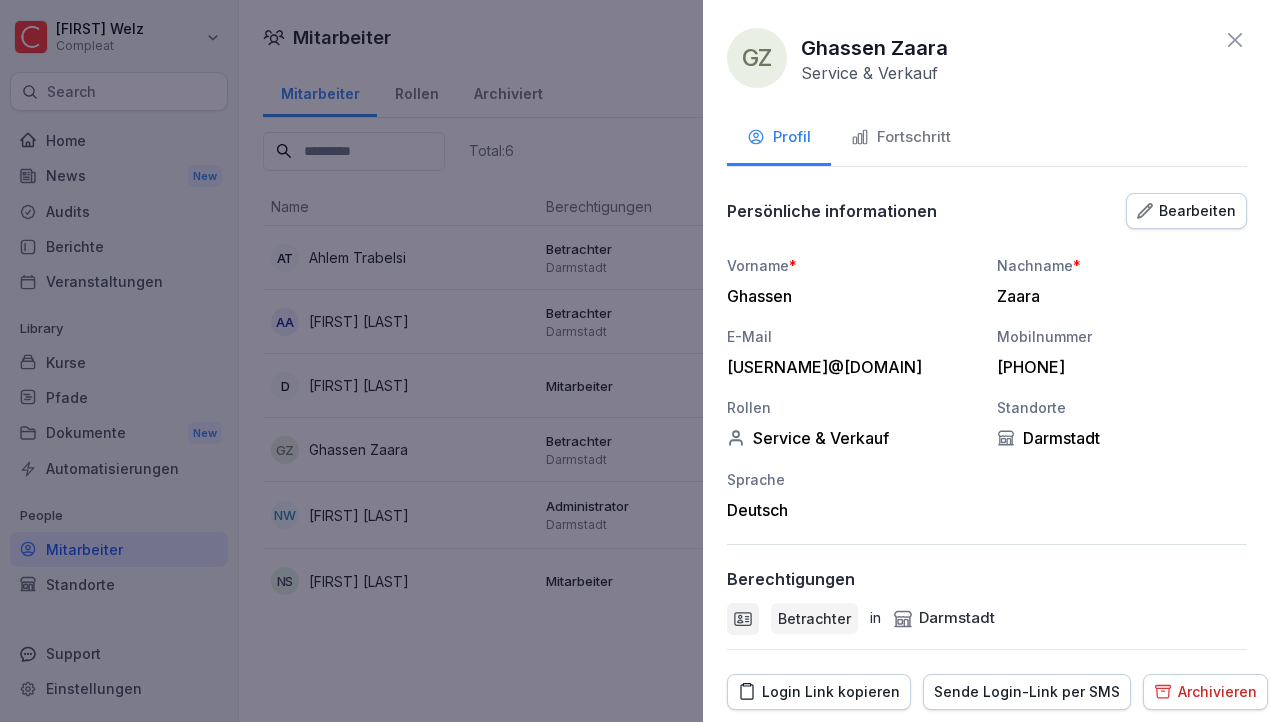 click at bounding box center (635, 361) 